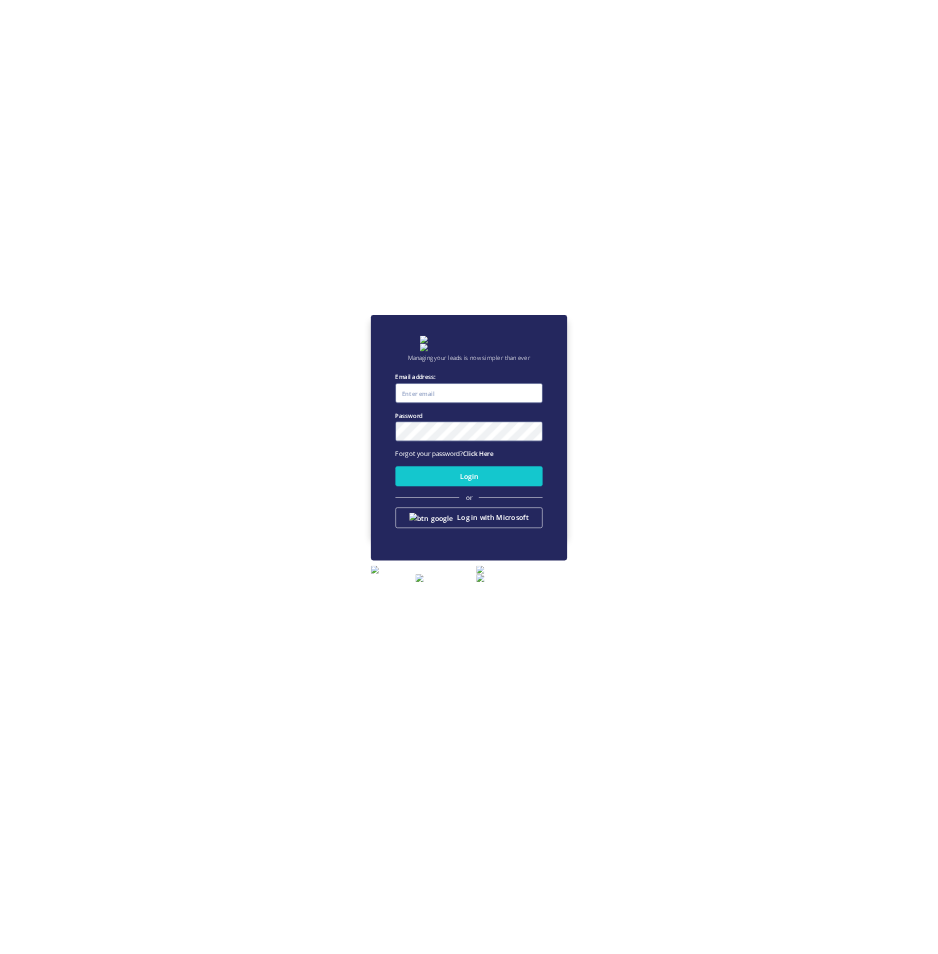 scroll, scrollTop: 0, scrollLeft: 0, axis: both 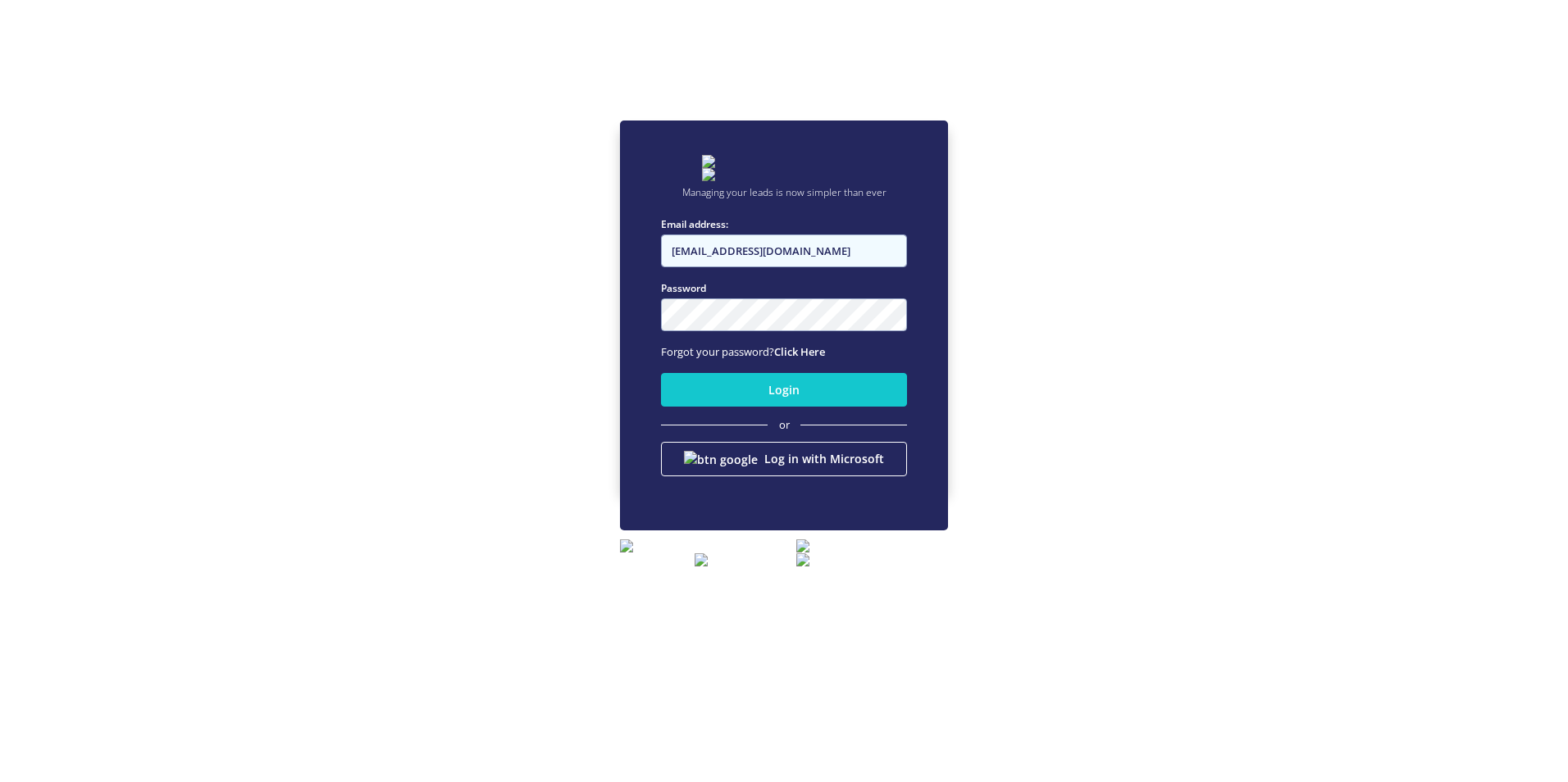 click on "[EMAIL_ADDRESS][DOMAIN_NAME]" at bounding box center [784, 251] 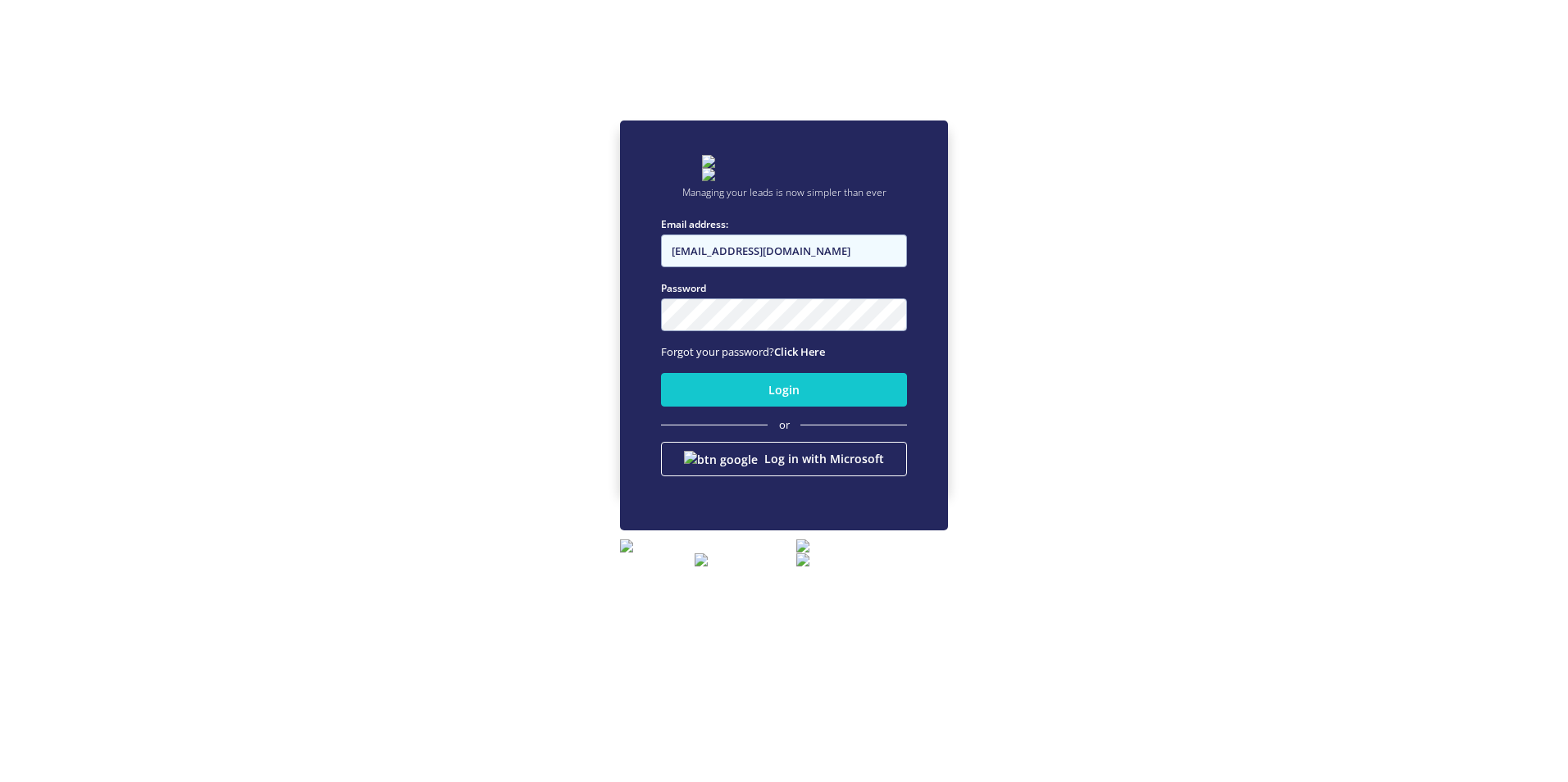 type on "[EMAIL_ADDRESS][DOMAIN_NAME]" 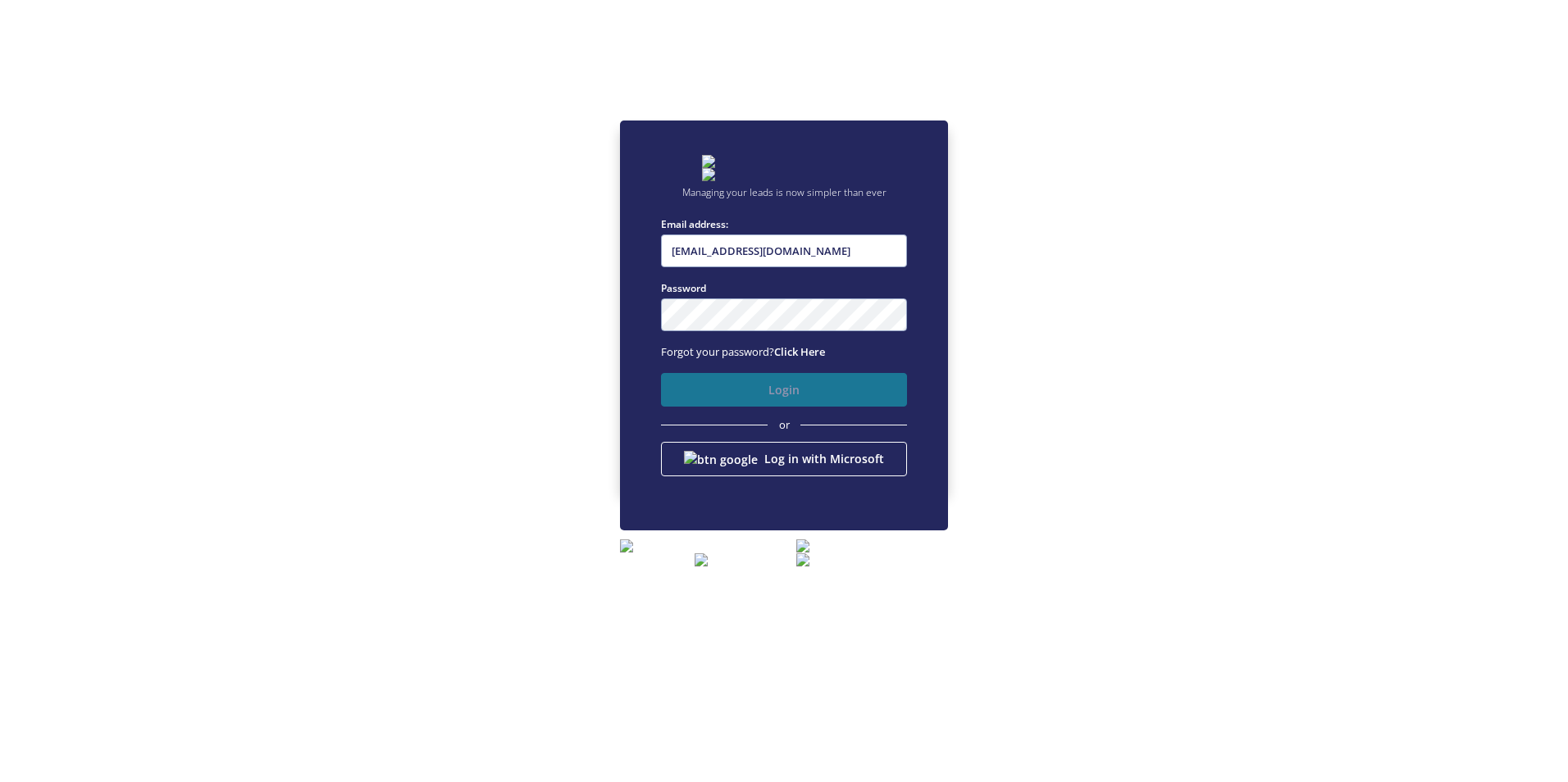 click on "Login" at bounding box center (784, 389) 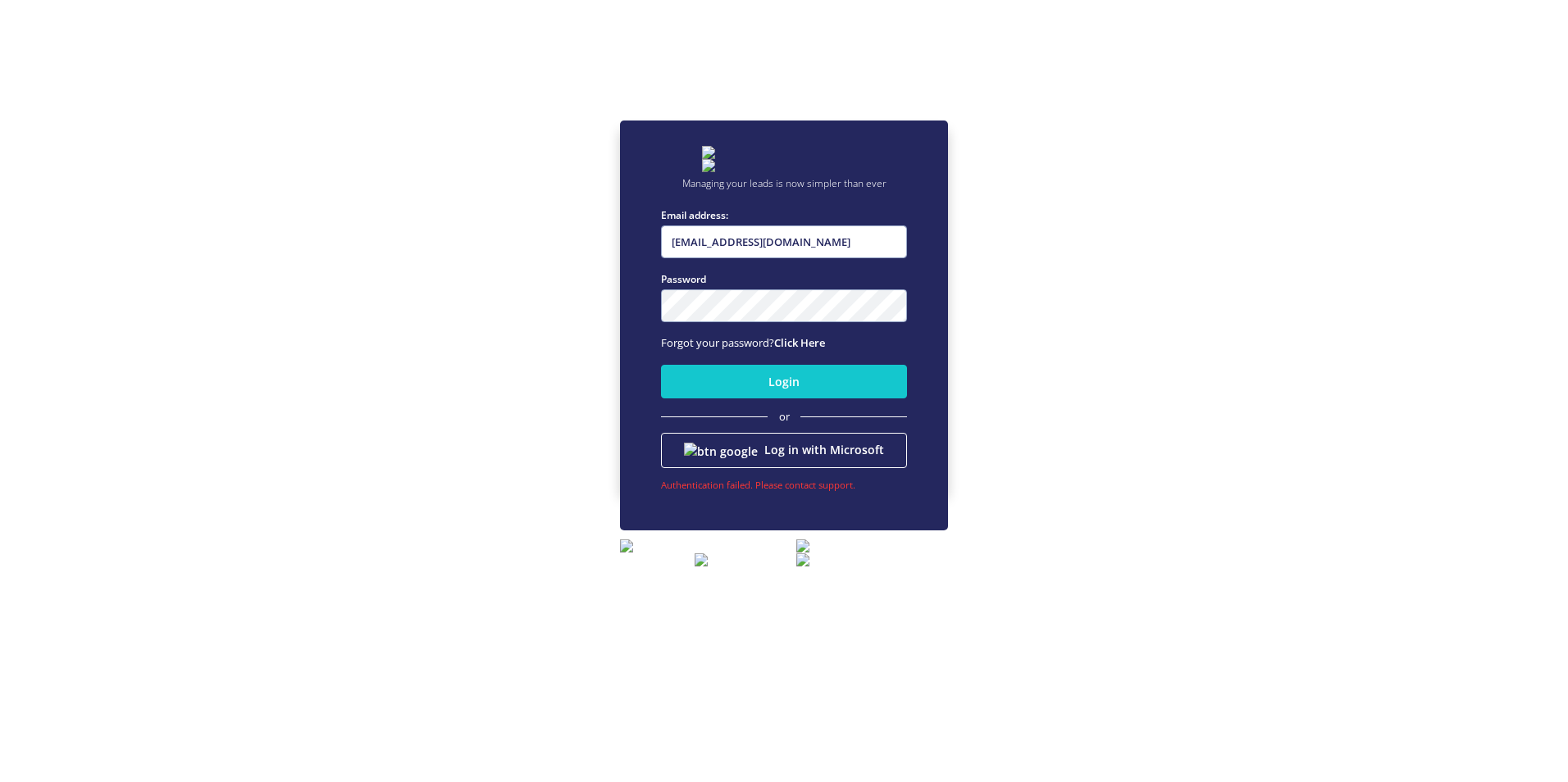 click on "Managing your leads is now simpler than ever    Email address: [EMAIL_ADDRESS][DOMAIN_NAME]    Please enter the email address    Password    Please enter the password
Forgot your password?
Click Here
Login    or
Log in with Microsoft
Authentication failed. Please contact support." at bounding box center (784, 305) 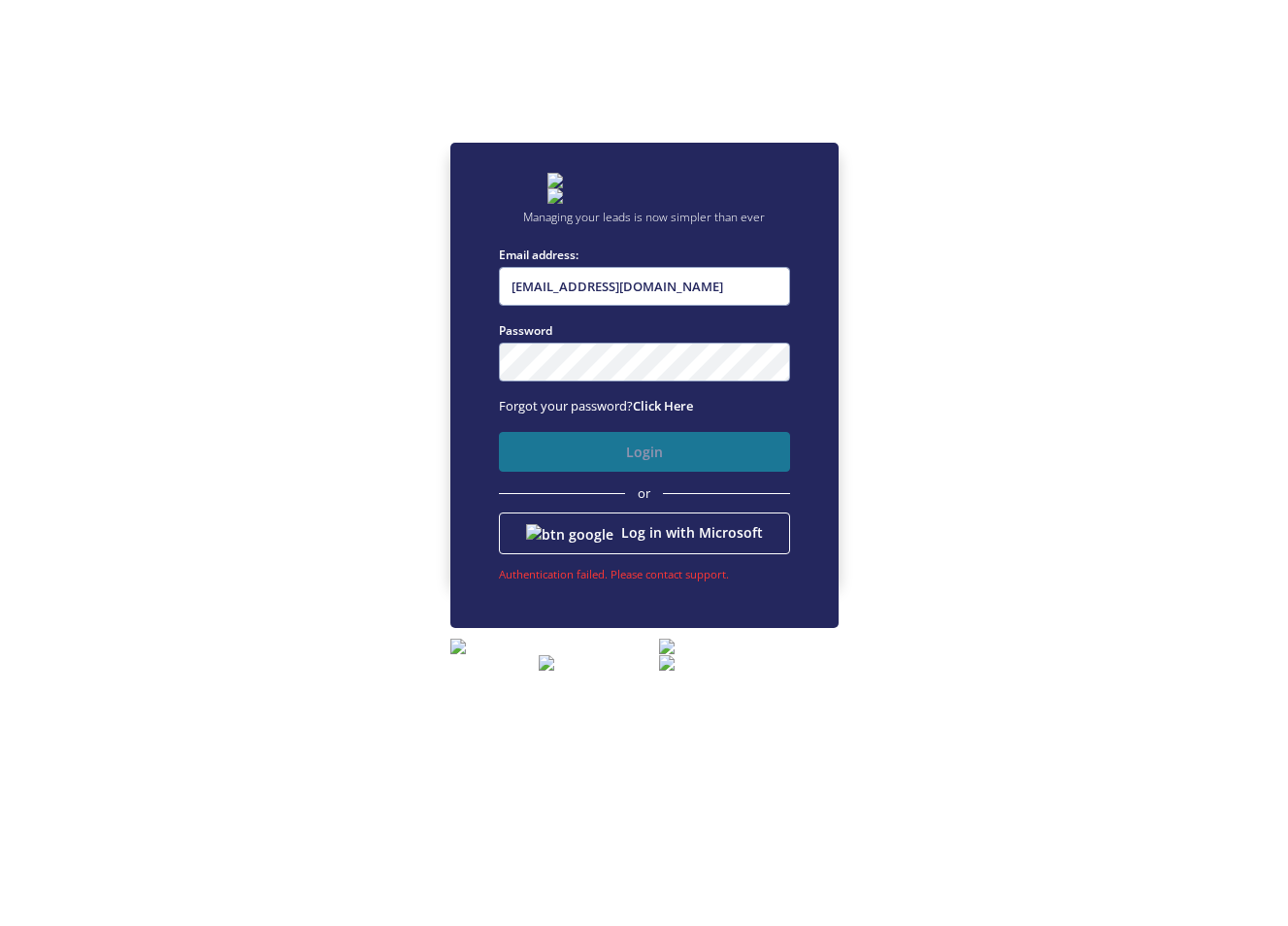 click on "Login" at bounding box center (644, 451) 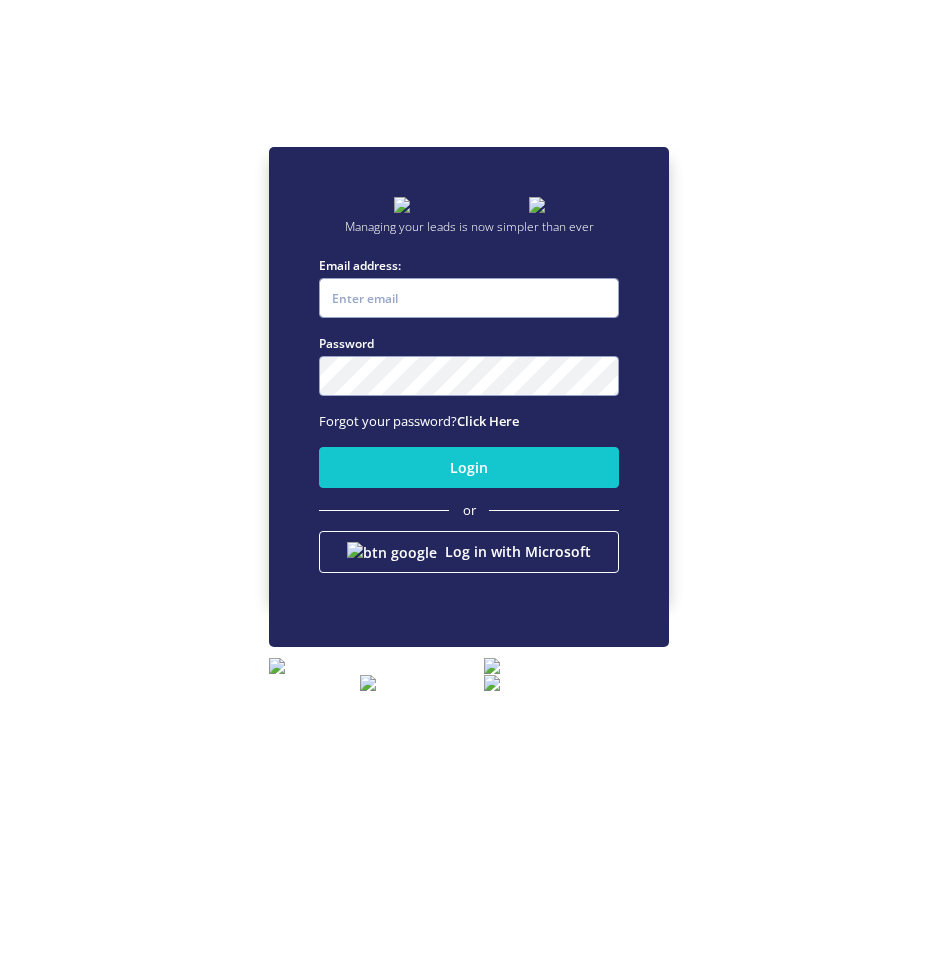 scroll, scrollTop: 0, scrollLeft: 0, axis: both 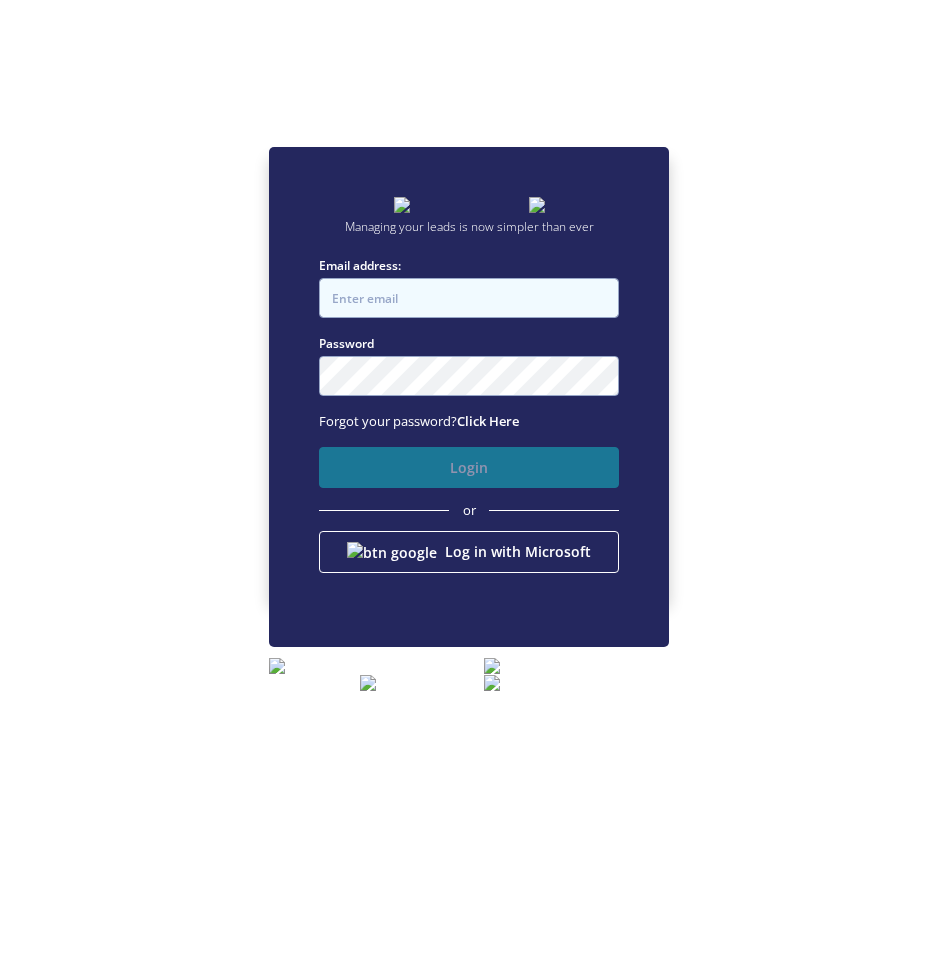 type on "[EMAIL_ADDRESS][DOMAIN_NAME]" 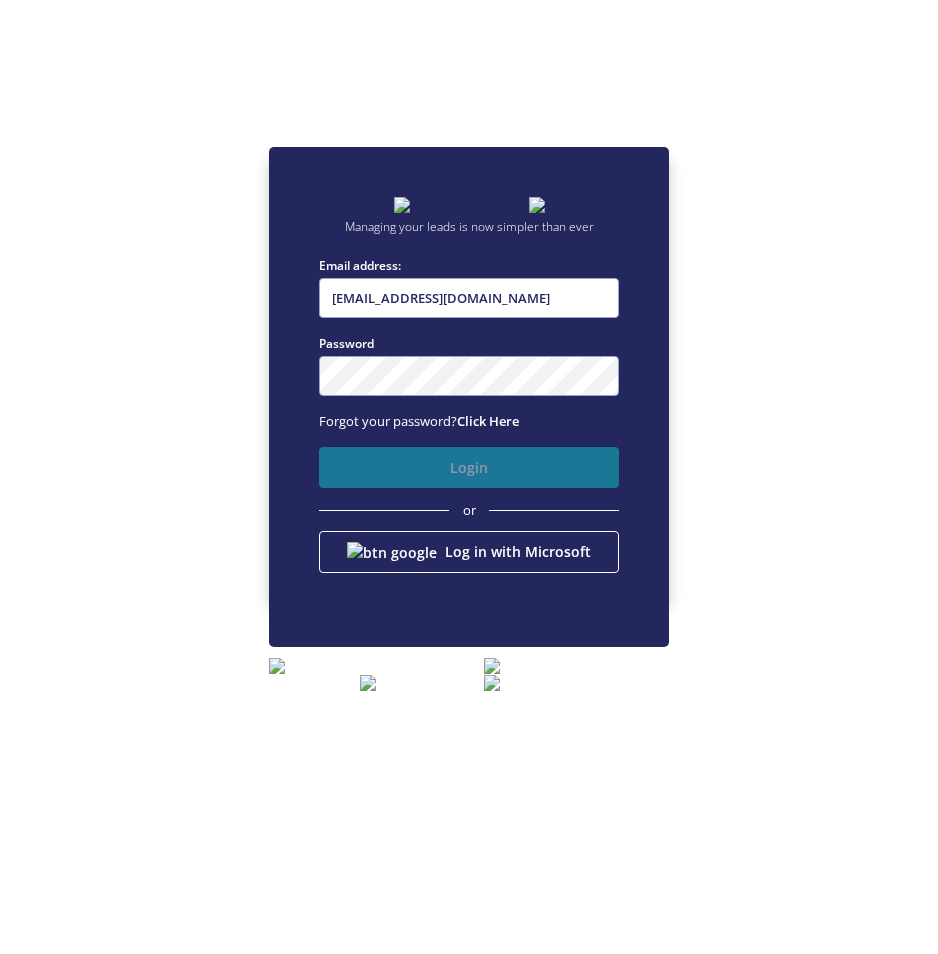 click on "Login" at bounding box center [469, 467] 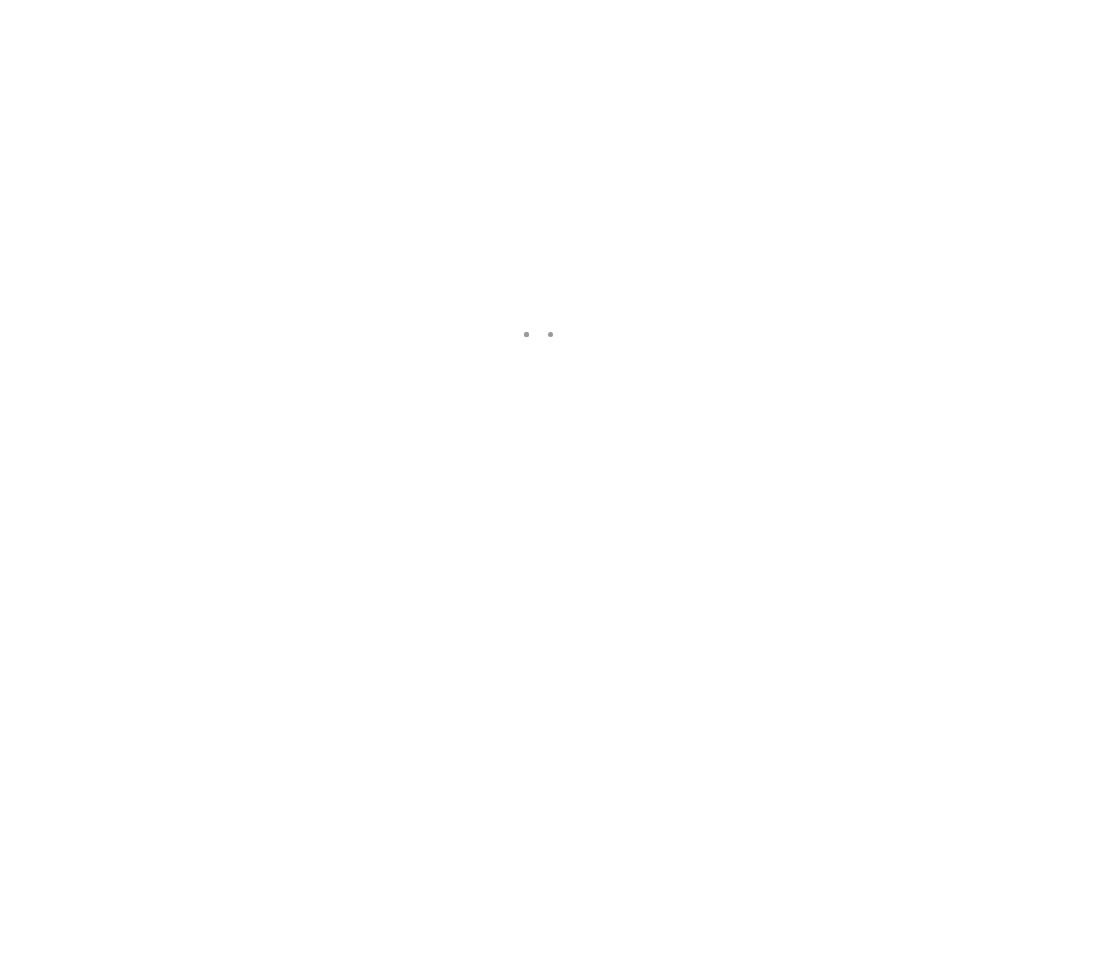 scroll, scrollTop: 0, scrollLeft: 0, axis: both 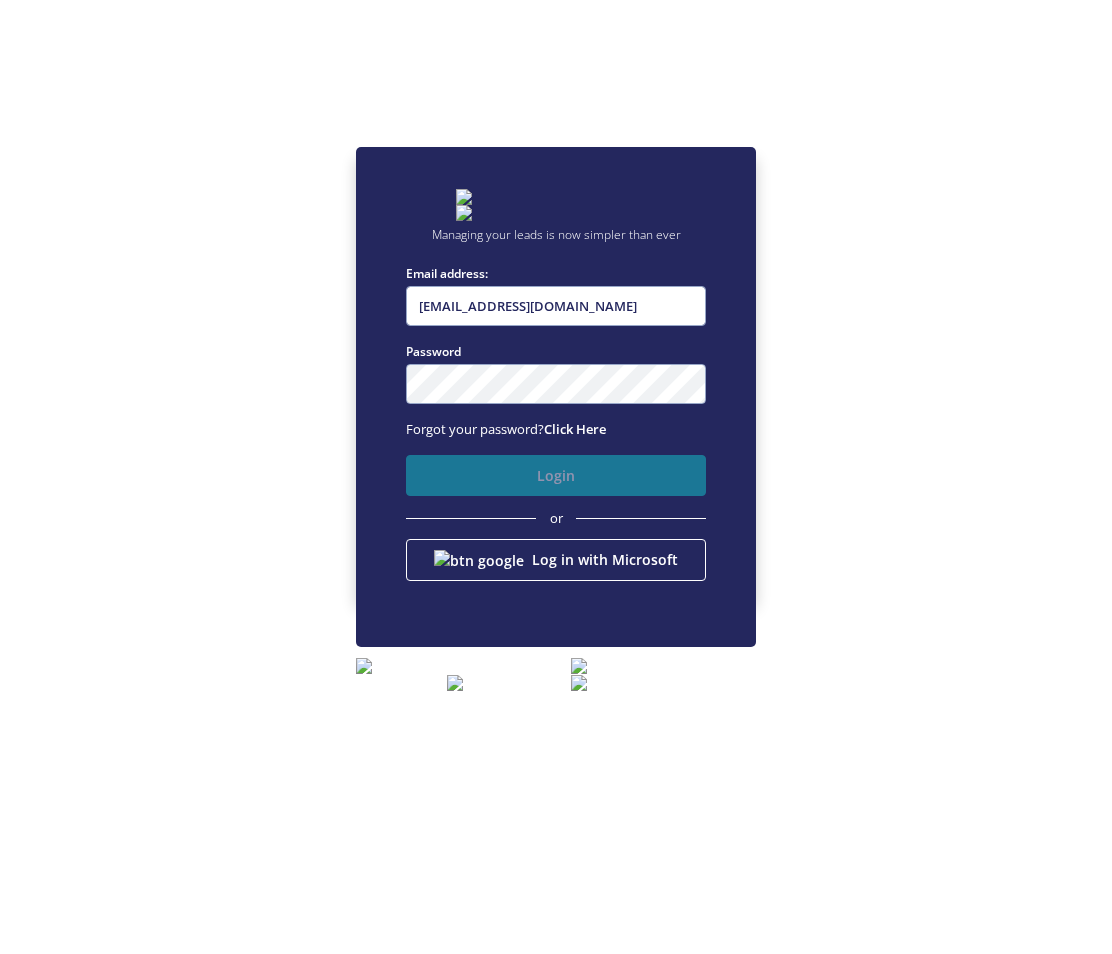 click on "Login" at bounding box center [556, 475] 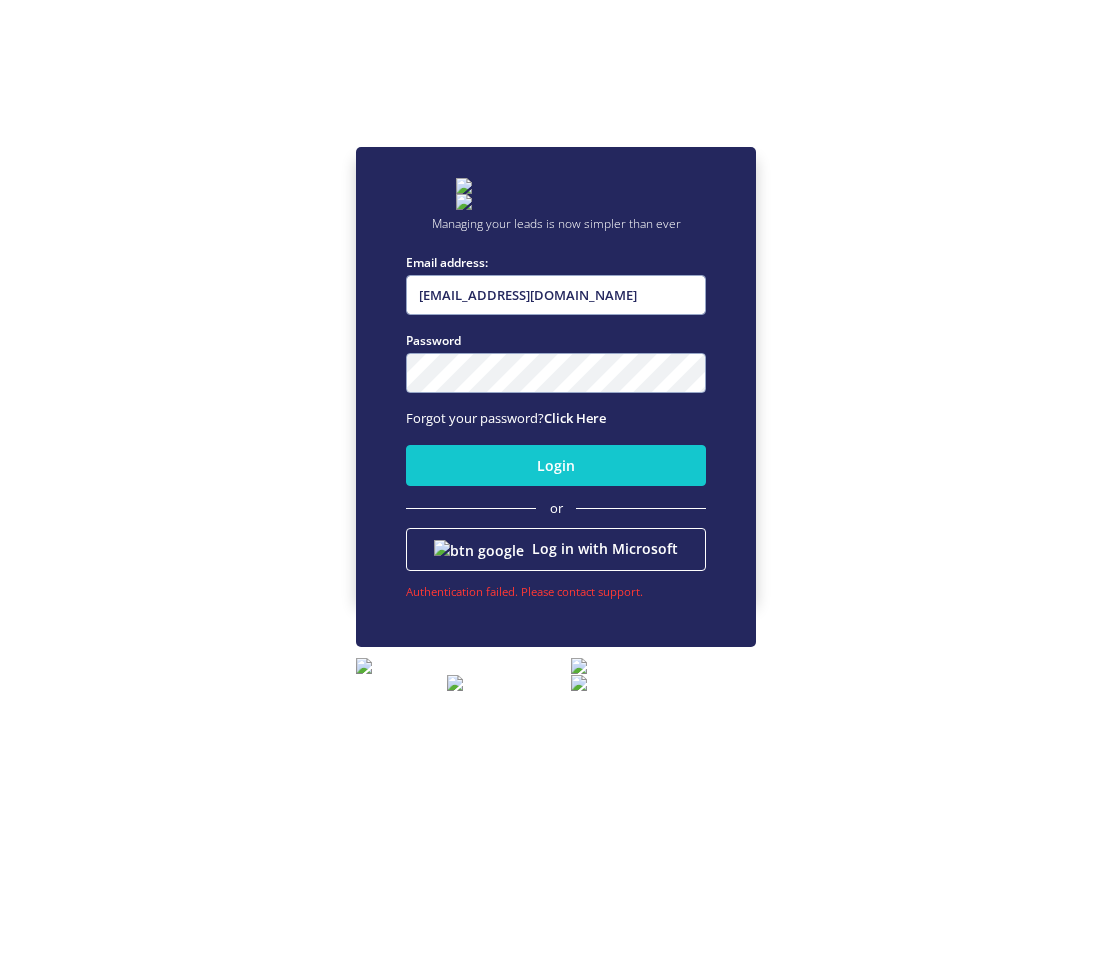 scroll, scrollTop: 0, scrollLeft: 0, axis: both 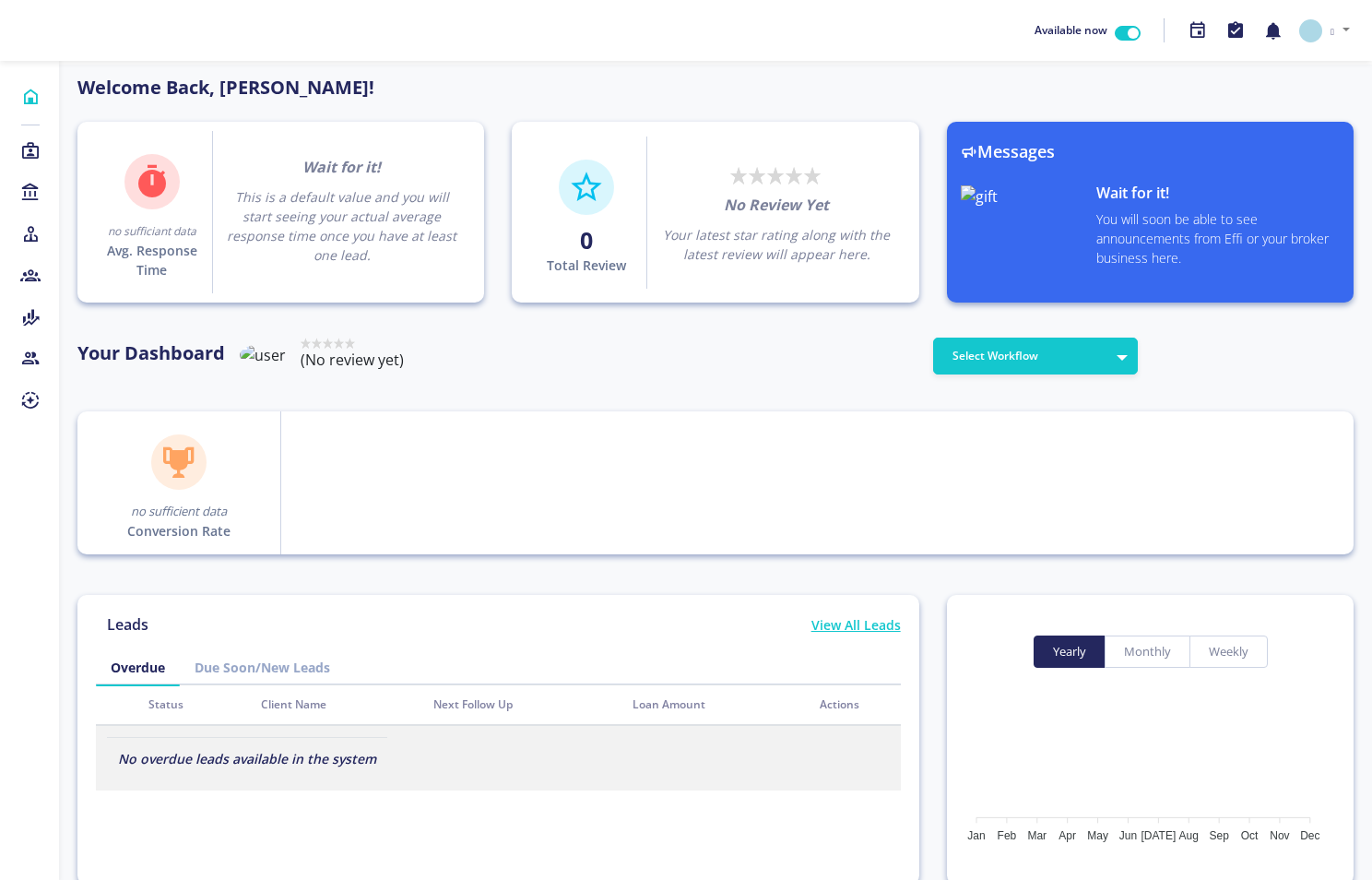 drag, startPoint x: 0, startPoint y: 0, endPoint x: 931, endPoint y: 319, distance: 984.1352 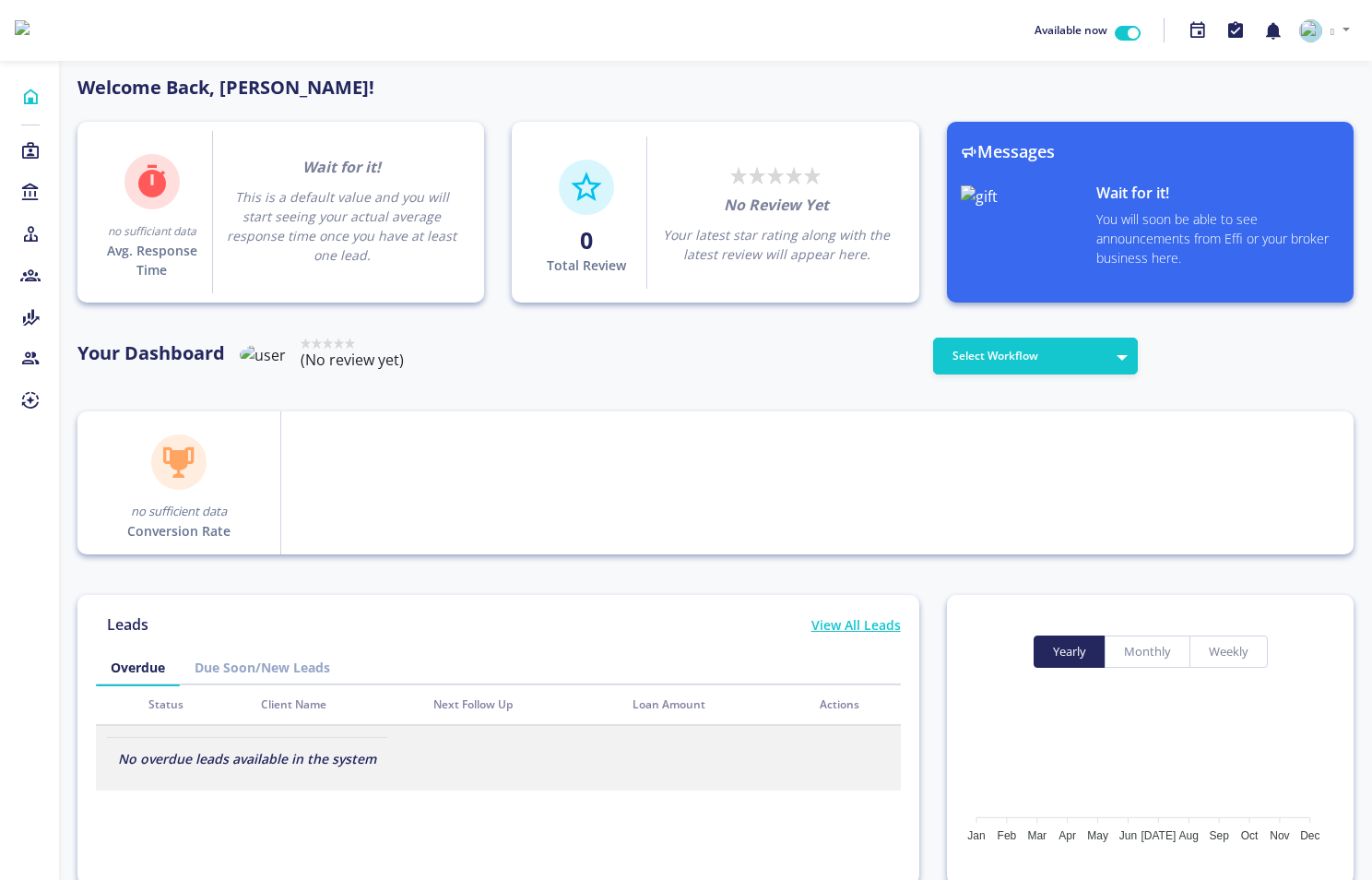 click on "Welcome Back, Andy Tran!         no sufficiant data   Avg. Response Time
Wait for it!
This is a default value and you will start seeing your actual average
response time once you have at least one lead.
0   Total Review     Rated 0 stars out of 5   No Review Yet
Your latest star rating along with the latest review will appear here.
Messages     Wait for it!
You will soon be able to see announcements from
Effi or your broker business here.
Your Dashboard
Rated  stars out of 5   (No review yet)
Select Workflow         no sufficient data   Conversion Rate       Leads   View All Leads   Overdue Due Soon/New Leads Status Client Name Next Follow Up Loan Amount Actions No overdue leads available in the system   Status Client Name Next Follow Up Loan Amount Actions No due soon or new leads on the system. Check overdue tab
for overdue leads.     yearly" at bounding box center (716, 661) 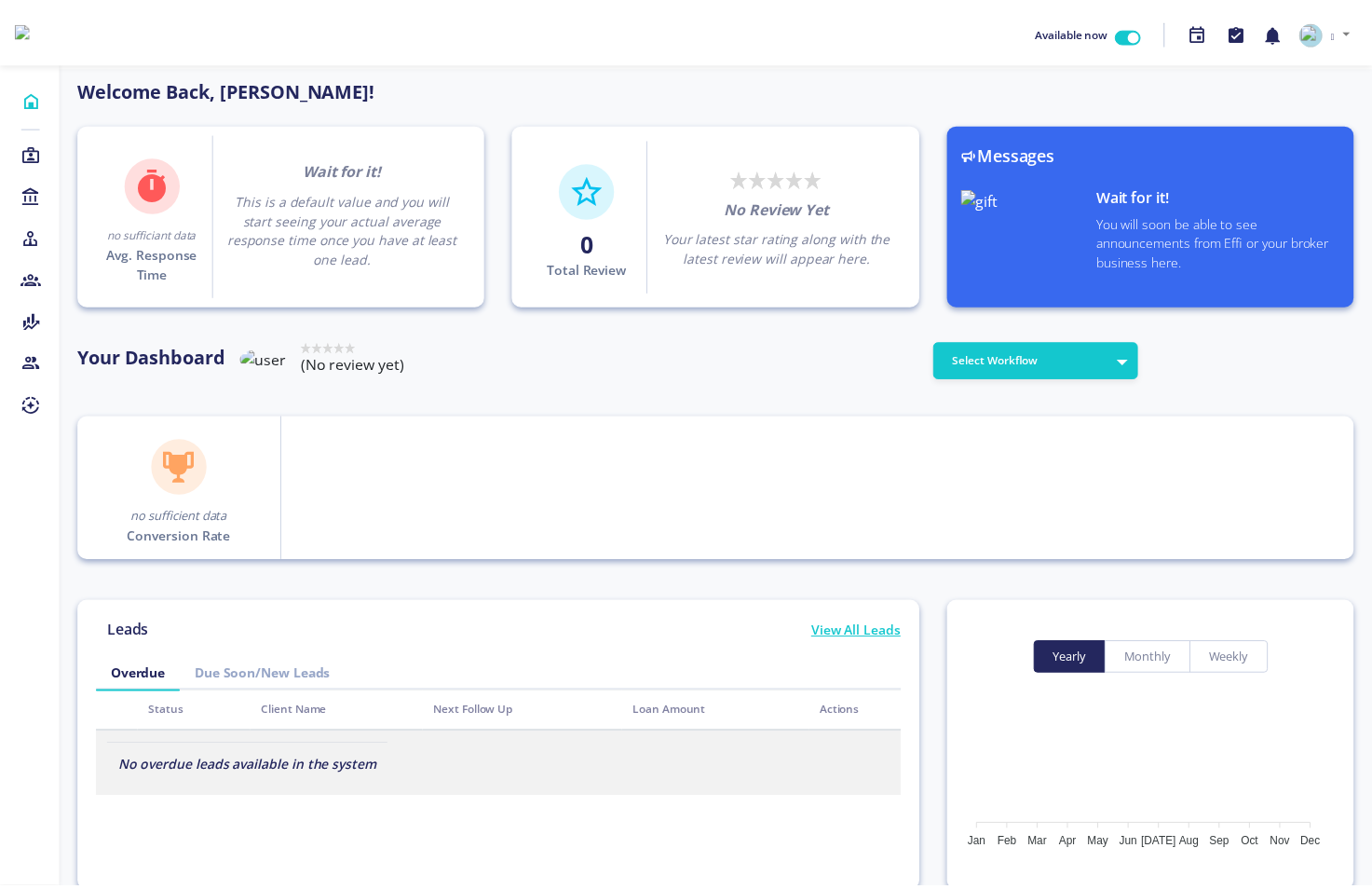scroll, scrollTop: 0, scrollLeft: 0, axis: both 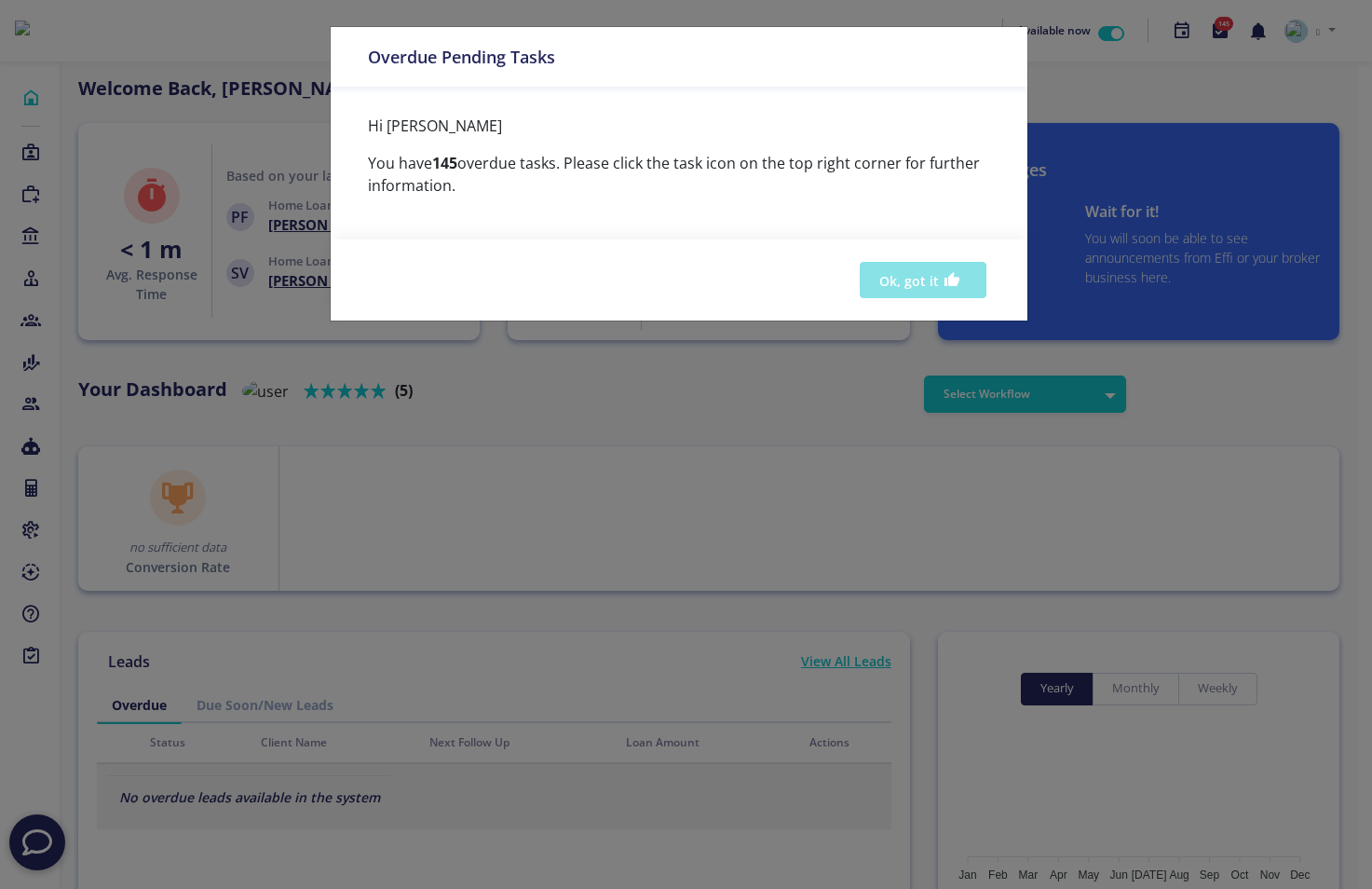 click on "Ok, got it" at bounding box center (923, 280) 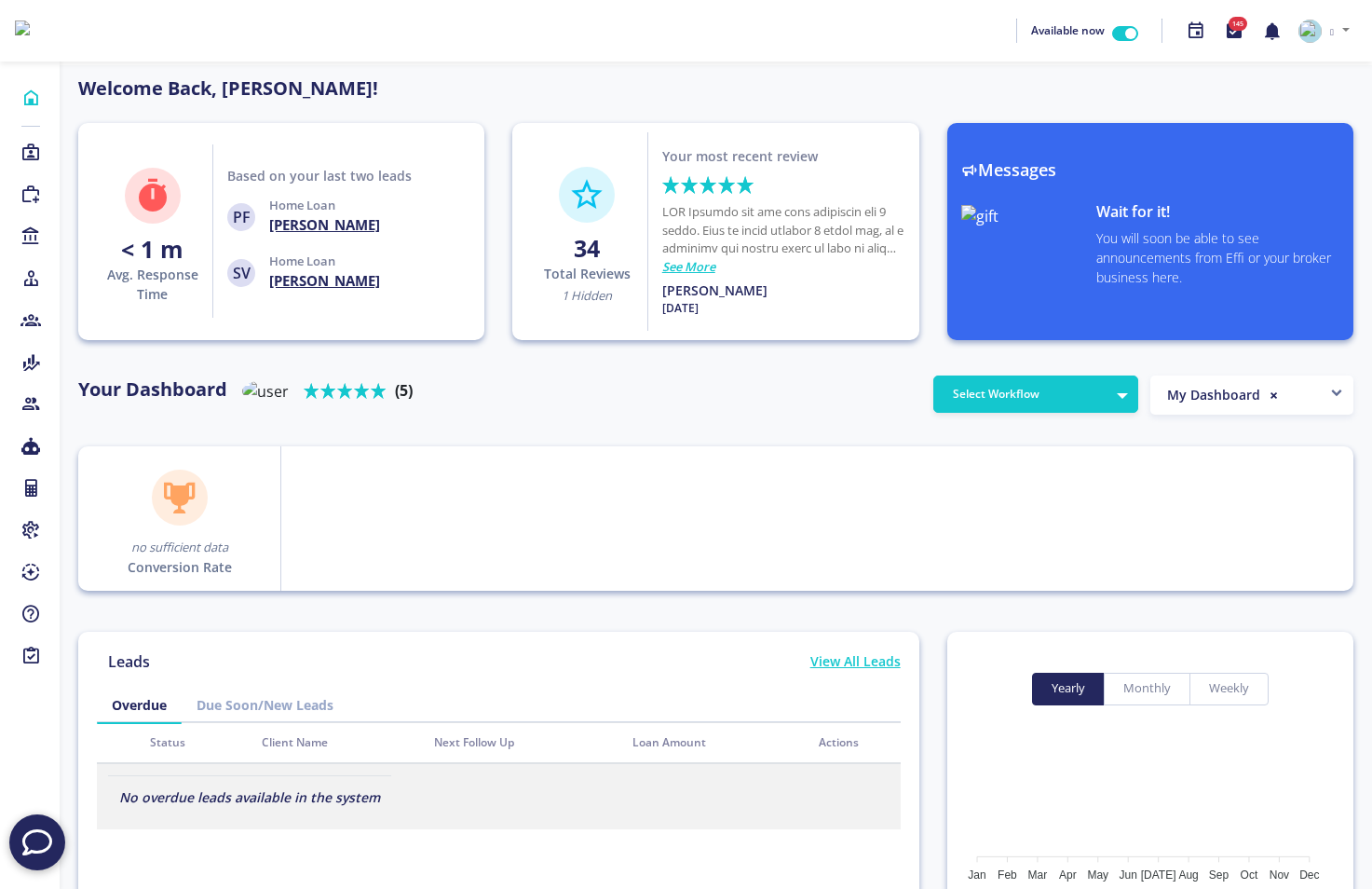 click at bounding box center [37, 842] 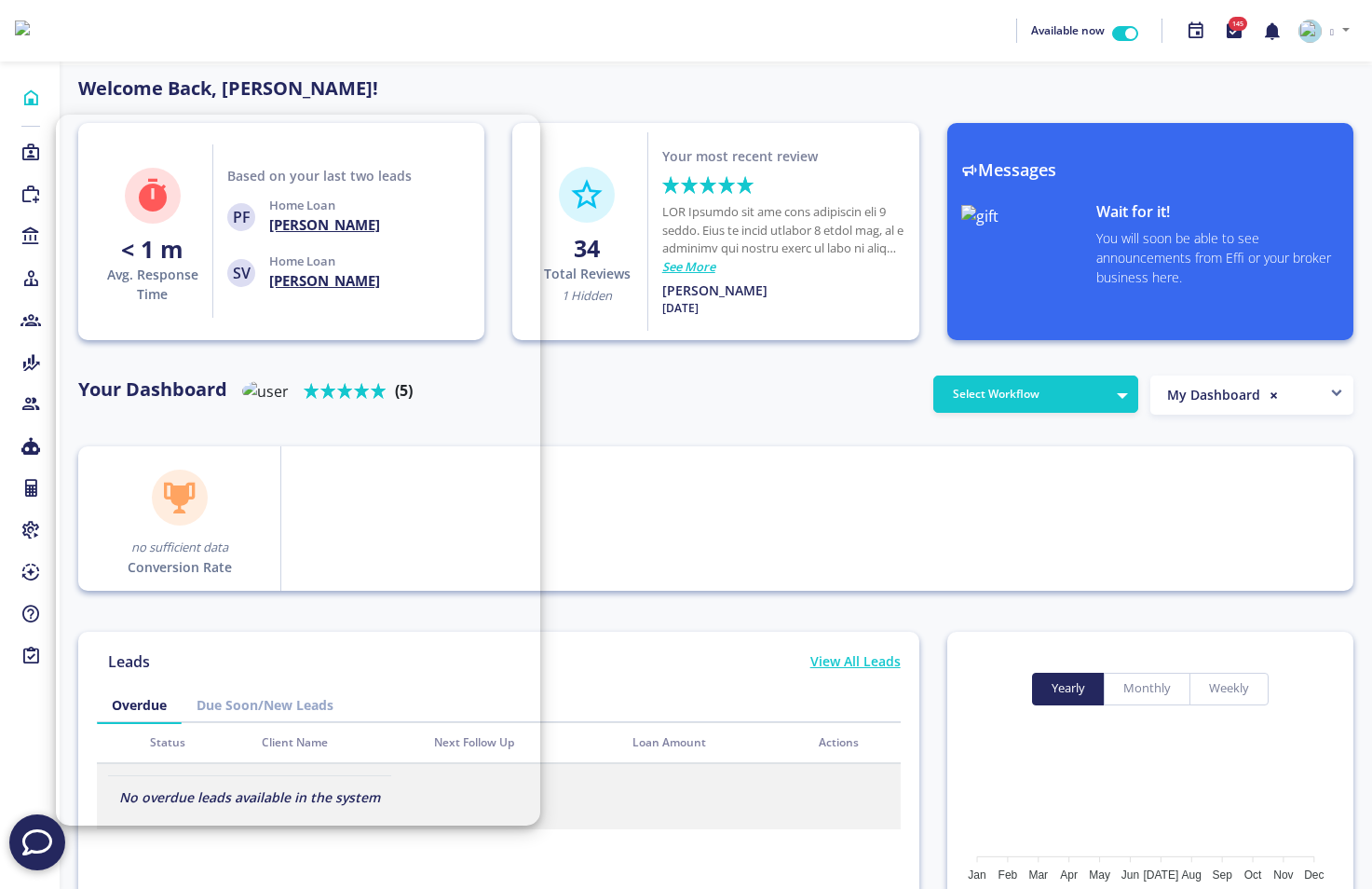 click on "Available now         145               Profile       Settings     Sign Out" at bounding box center (686, 31) 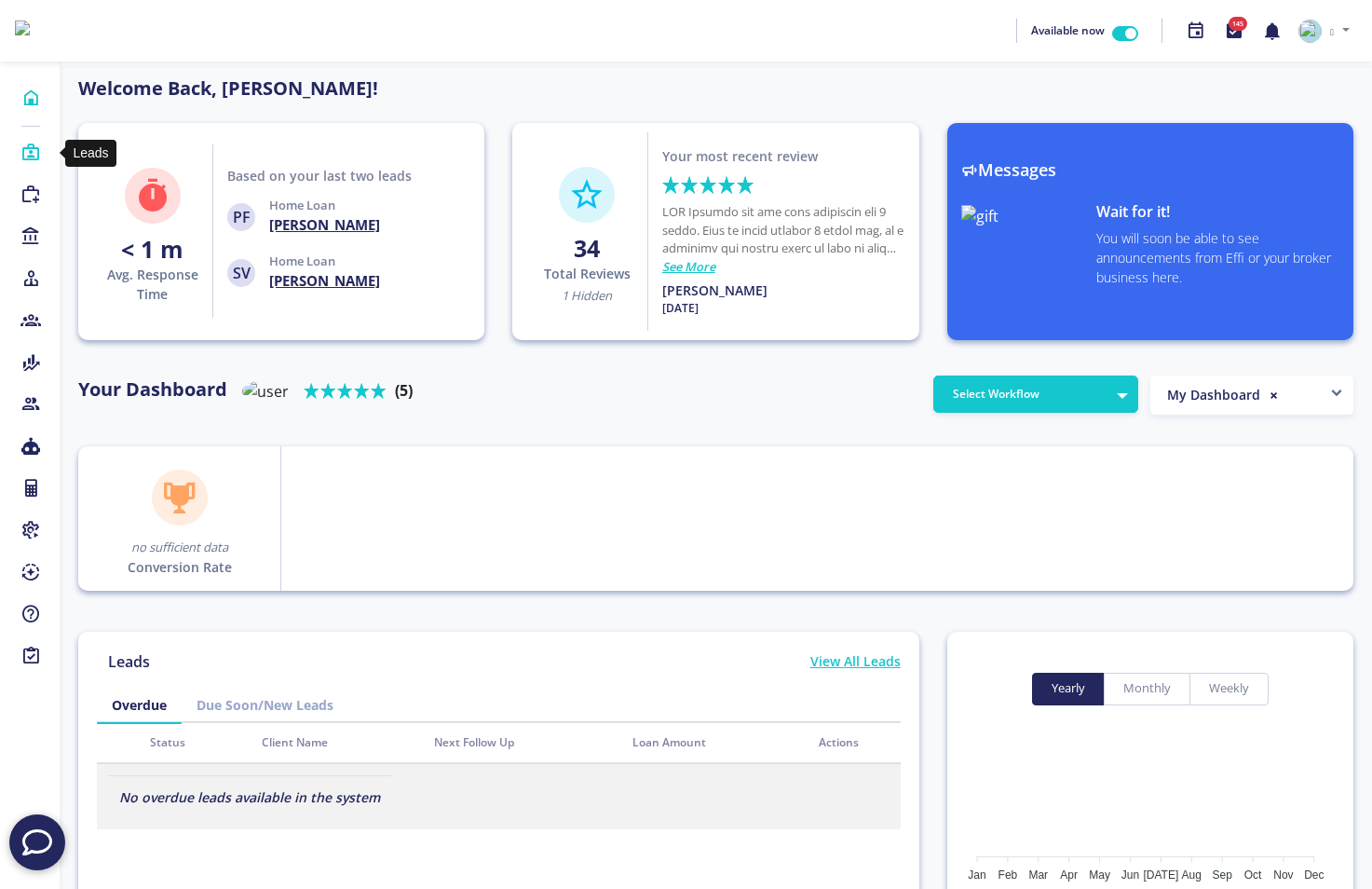 click at bounding box center [31, 153] 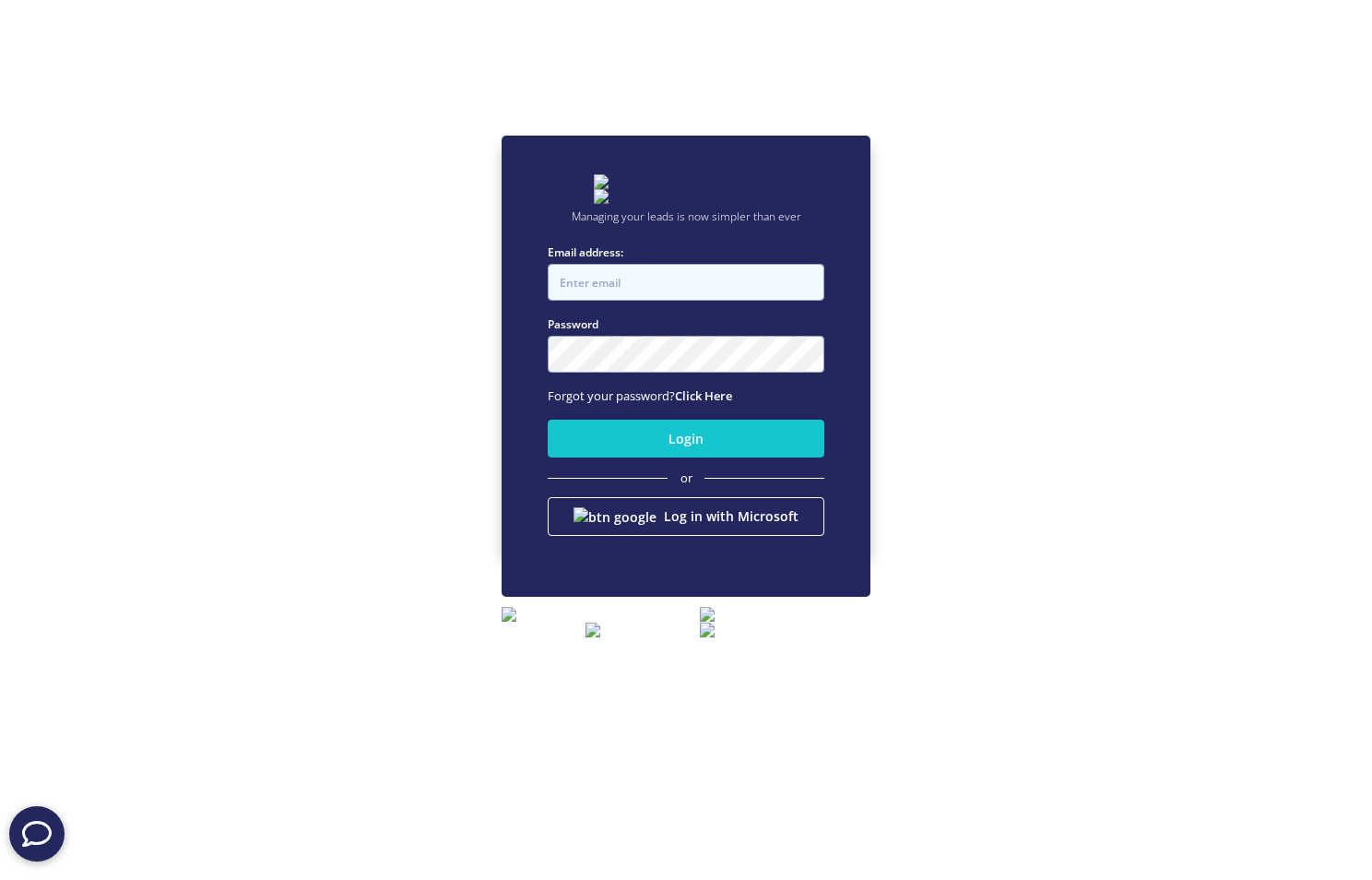 type on "[EMAIL_ADDRESS][DOMAIN_NAME]" 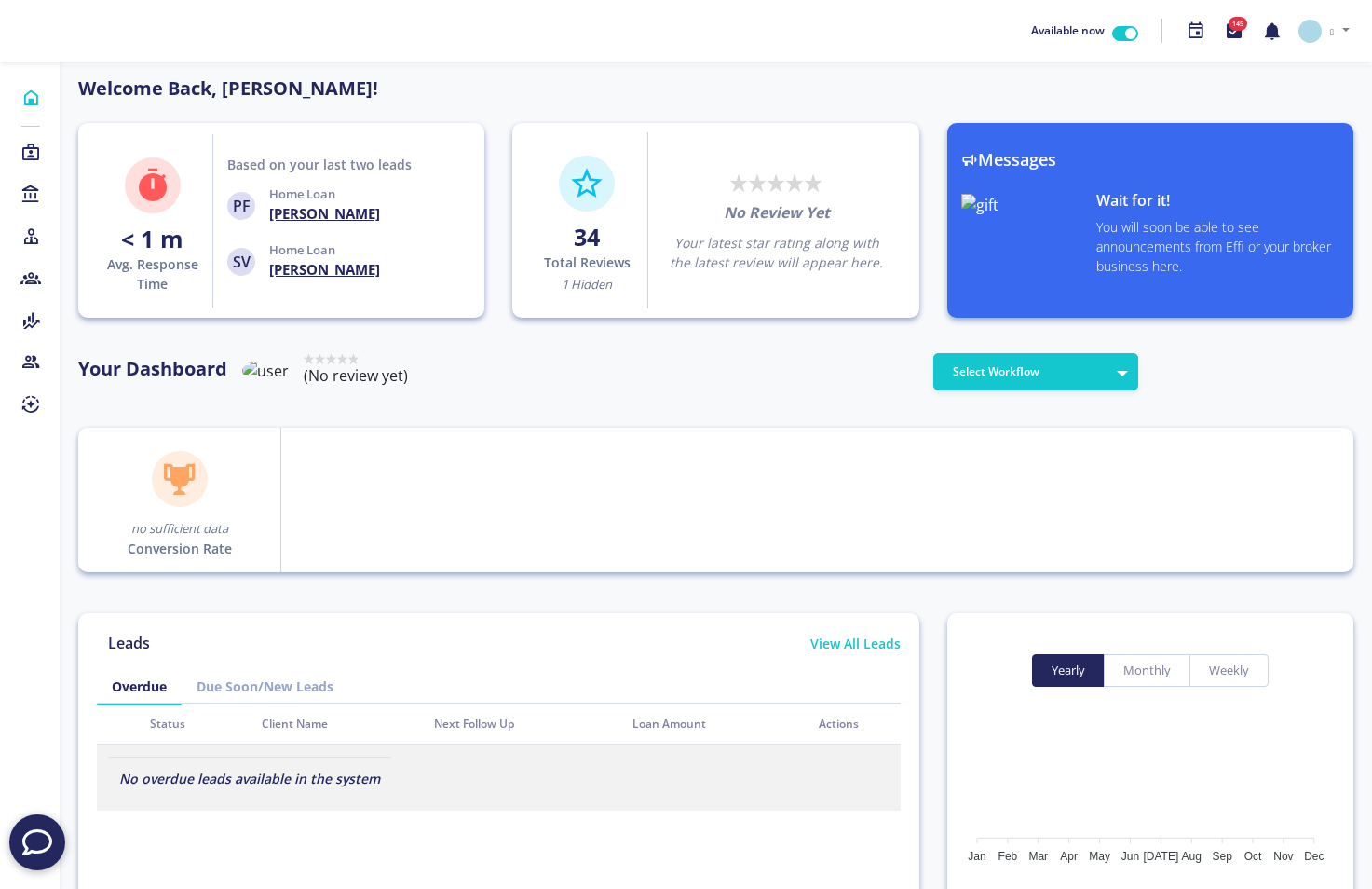 scroll, scrollTop: 931698, scrollLeft: 931134, axis: both 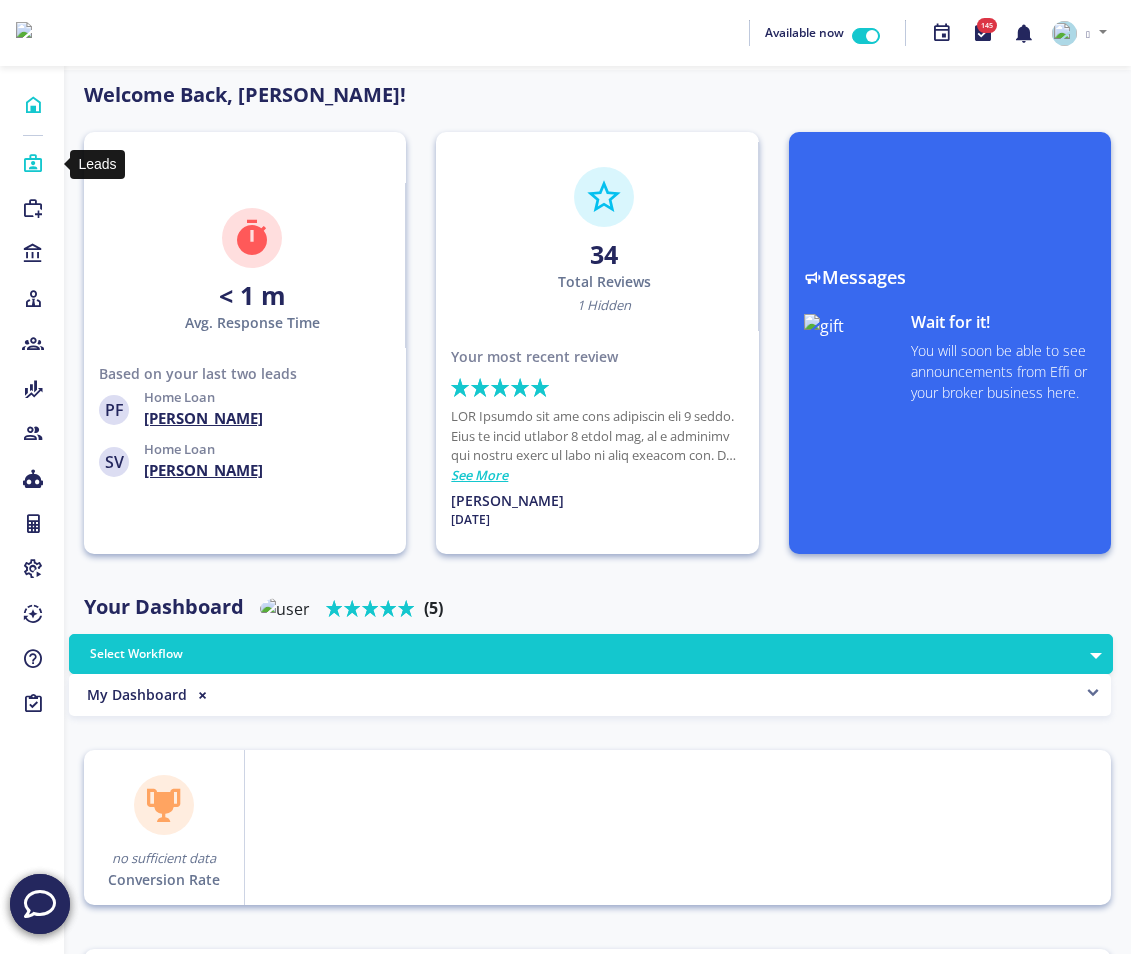 click on "Leads" at bounding box center (32, 164) 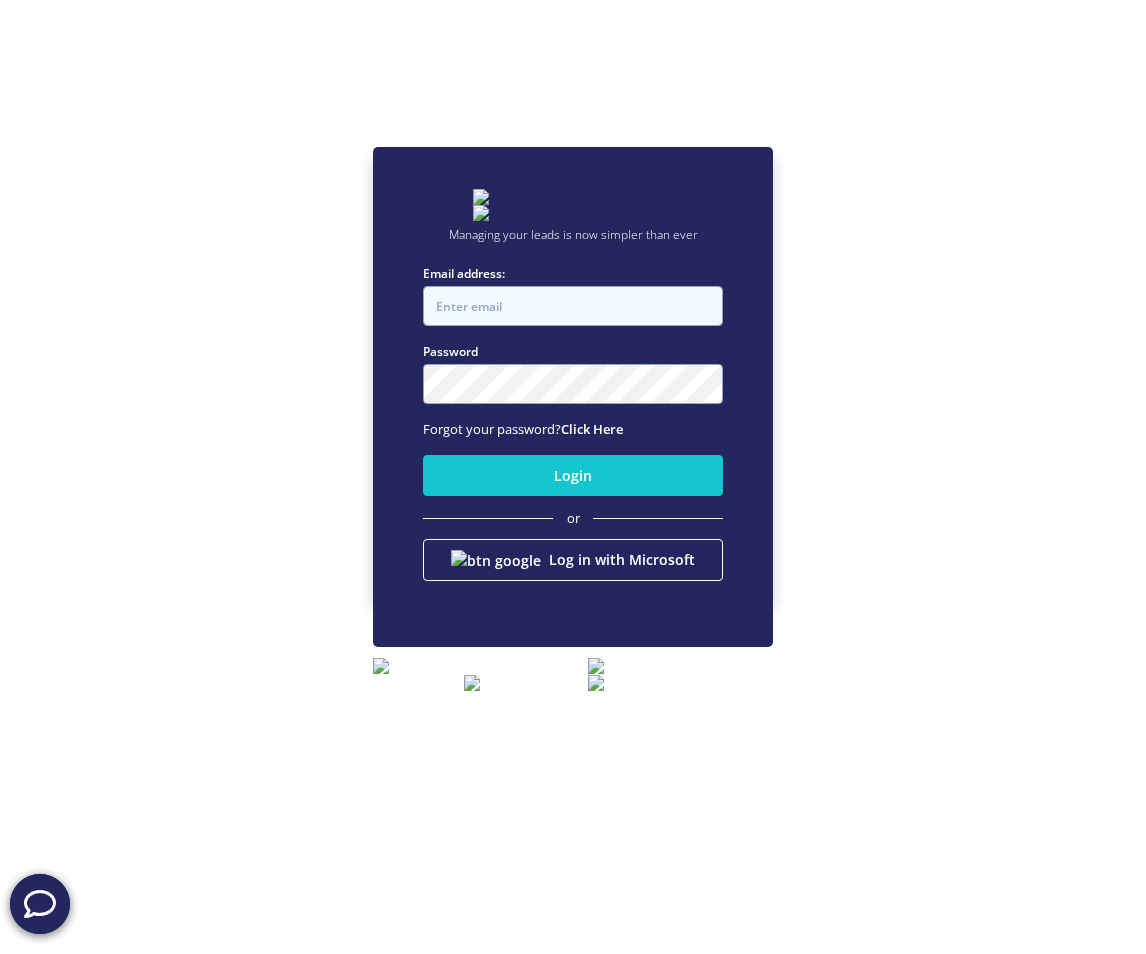 type on "andy.t+1@effi.com.au" 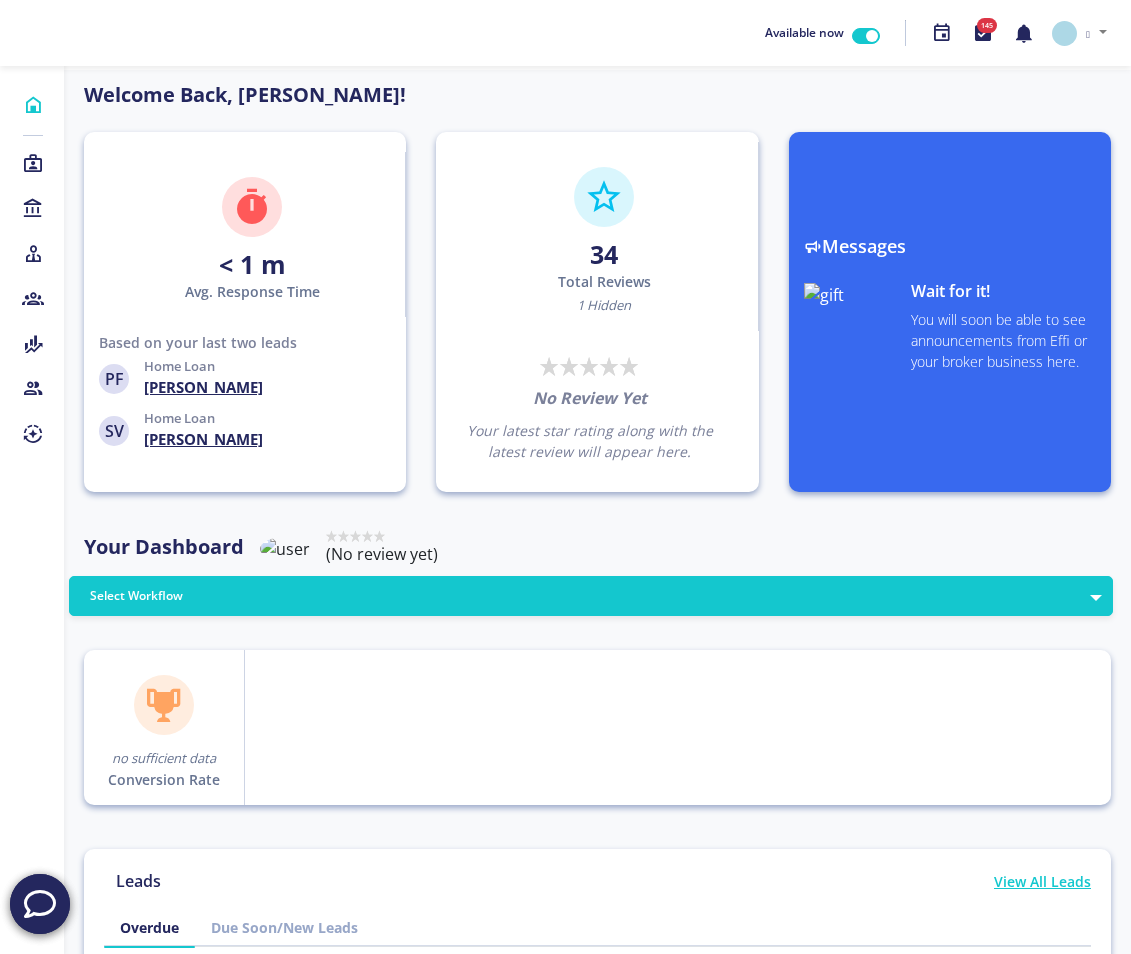 scroll, scrollTop: 999820, scrollLeft: 999680, axis: both 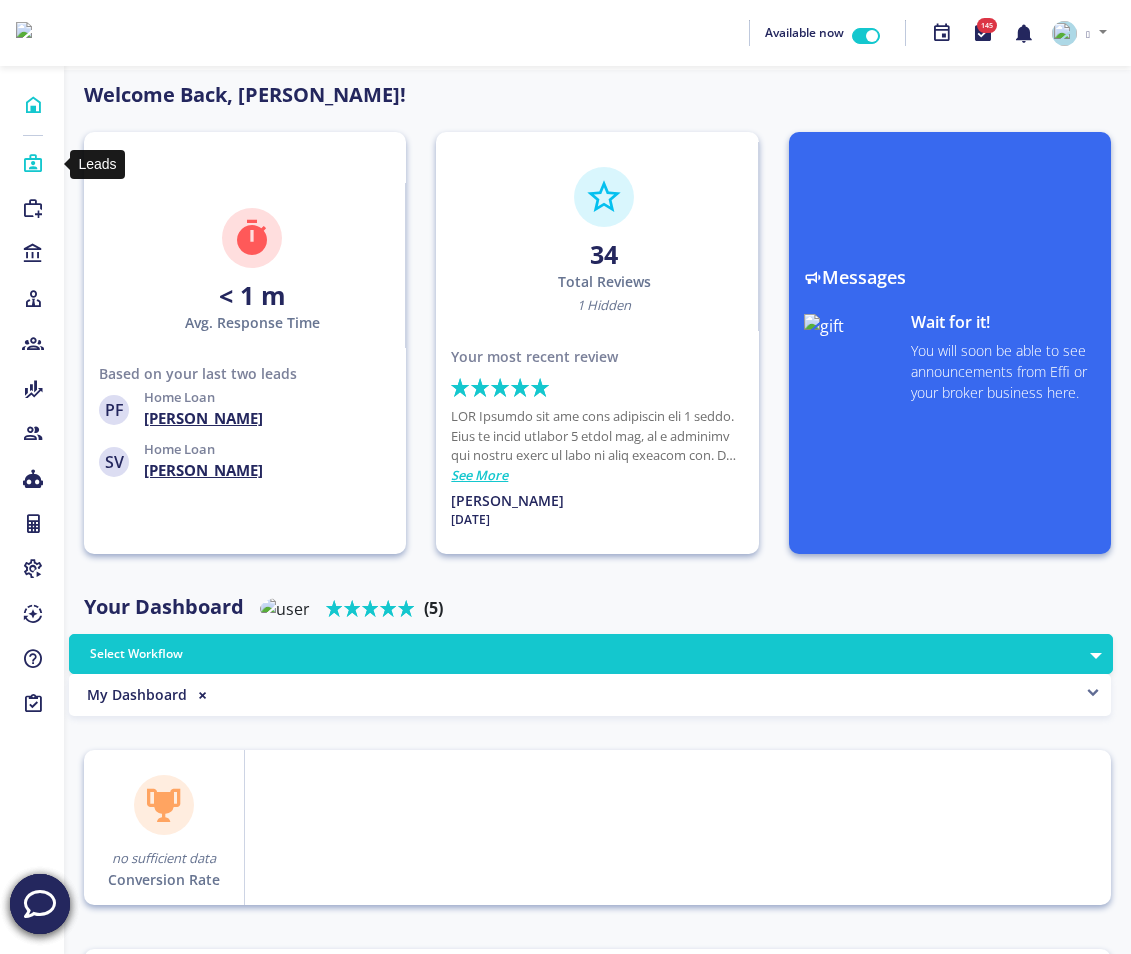 click at bounding box center [33, 164] 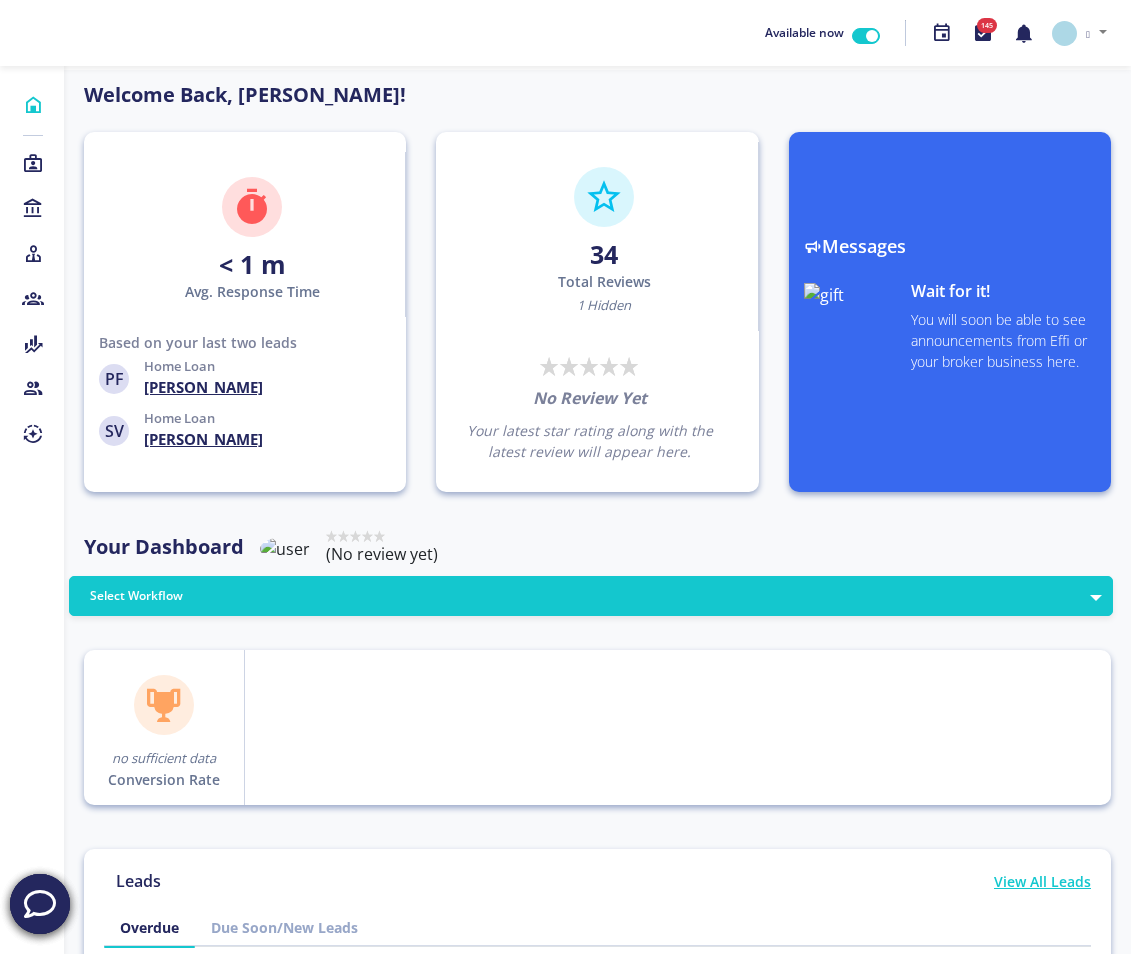scroll, scrollTop: 999820, scrollLeft: 999680, axis: both 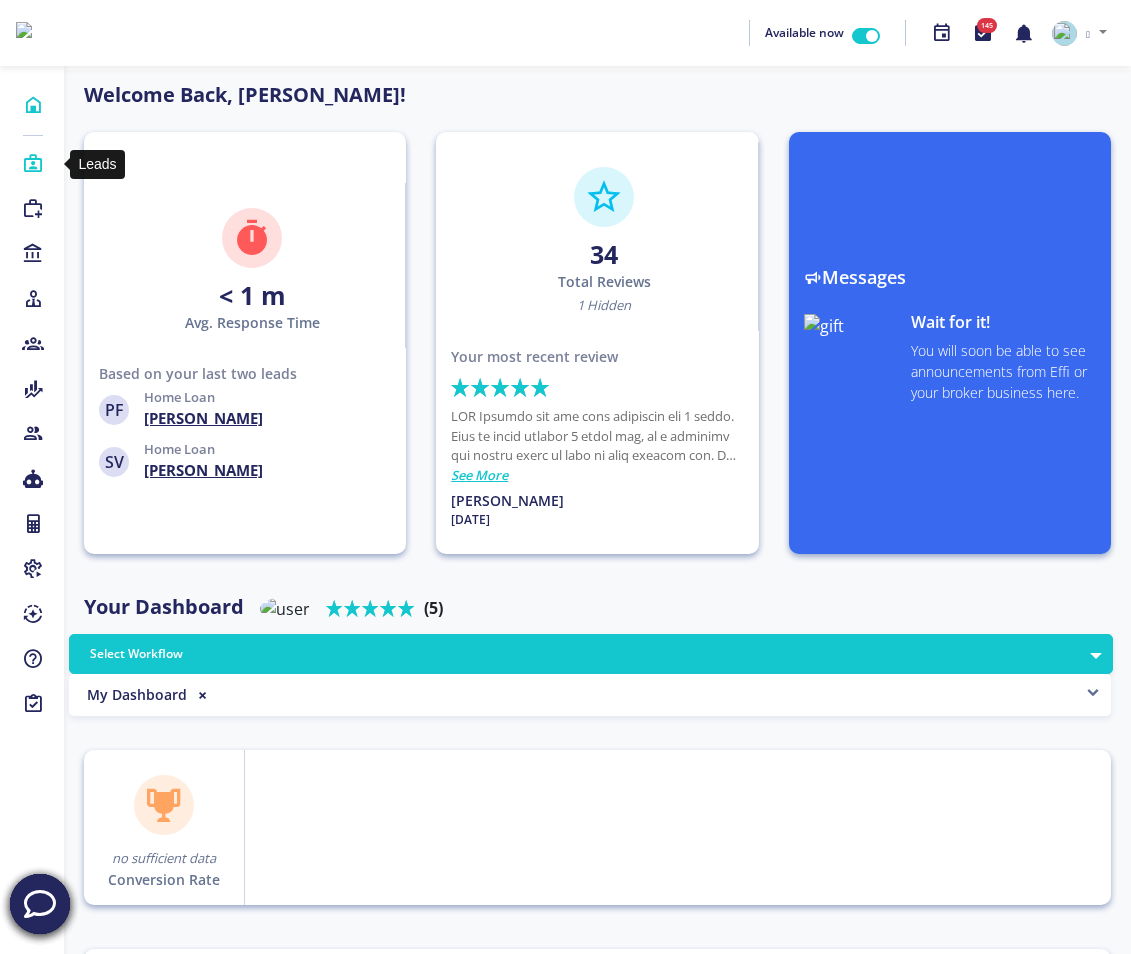 click on "Leads" at bounding box center (32, 164) 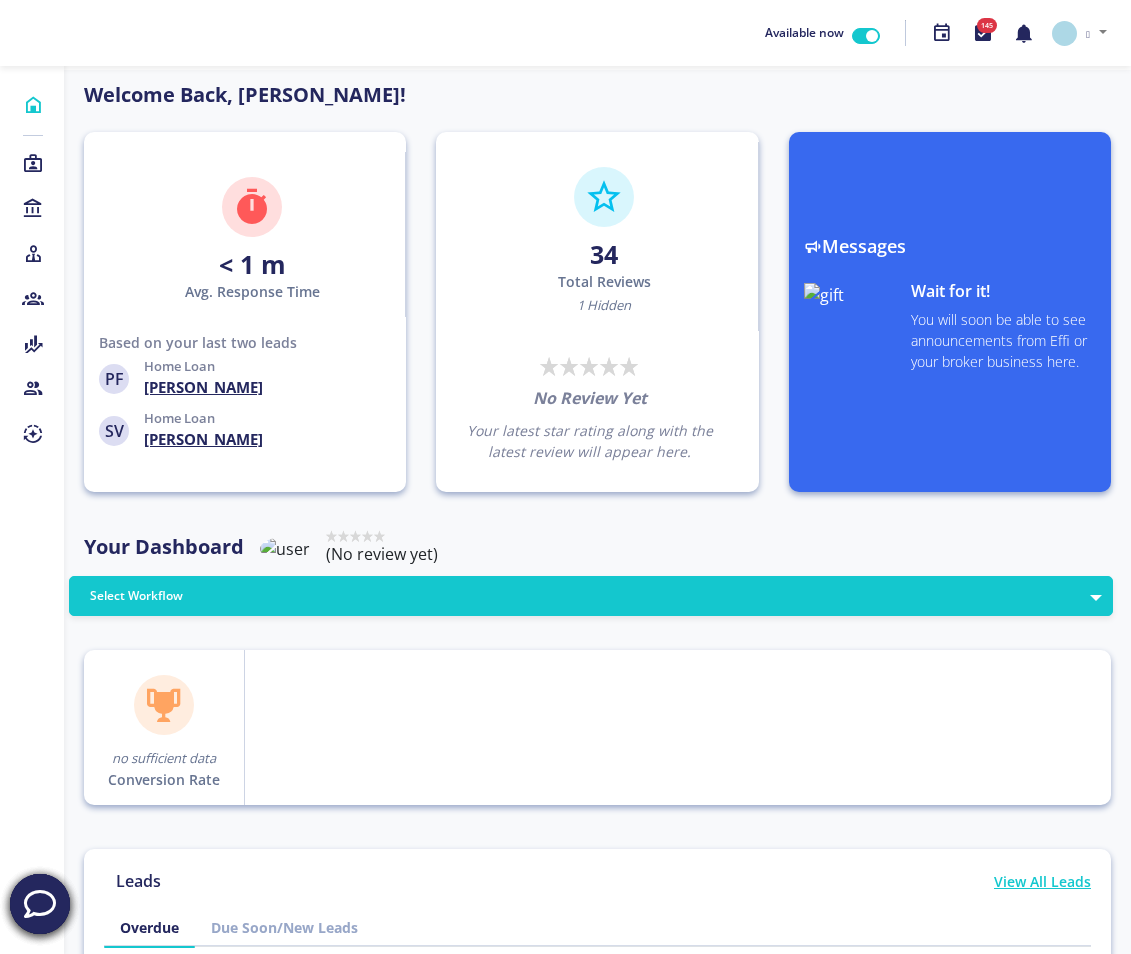 scroll, scrollTop: 999820, scrollLeft: 999680, axis: both 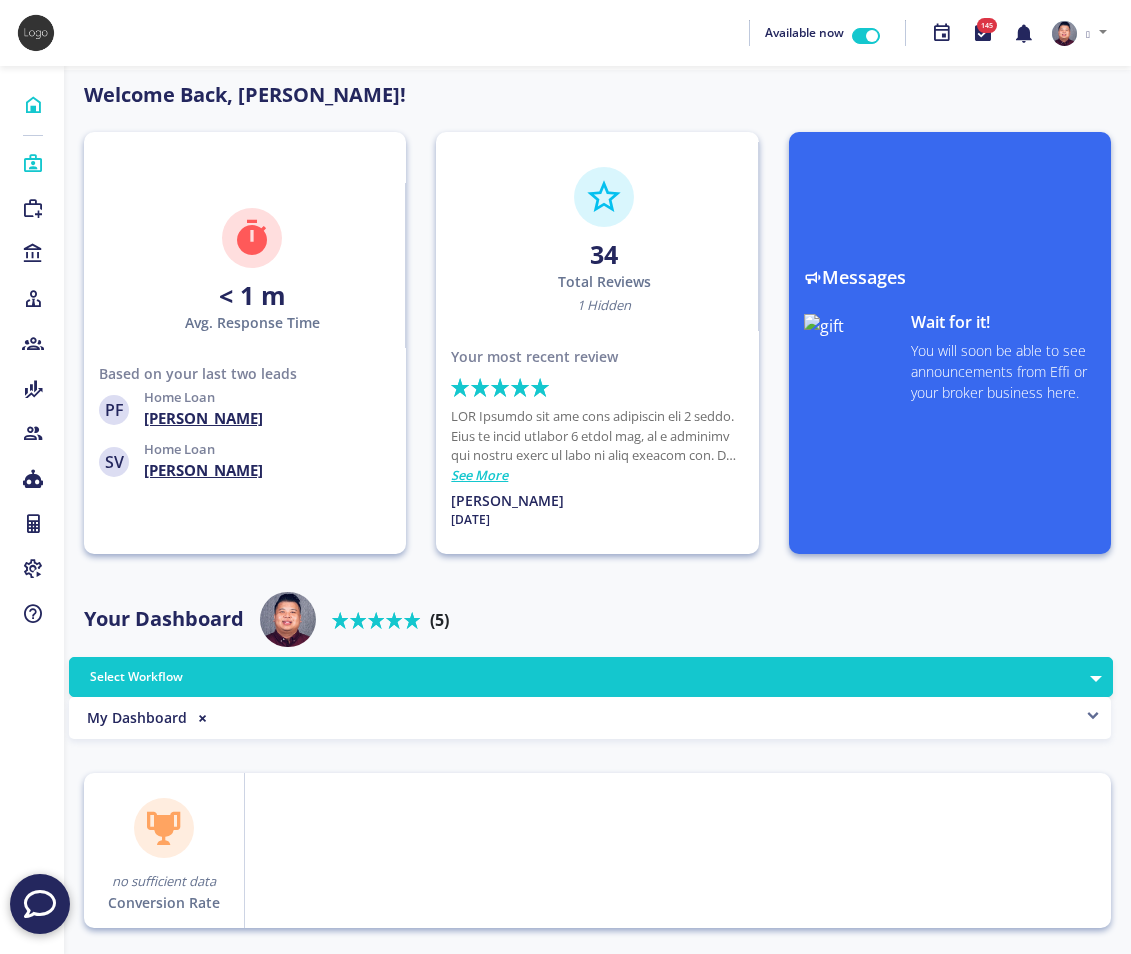 click at bounding box center (33, 164) 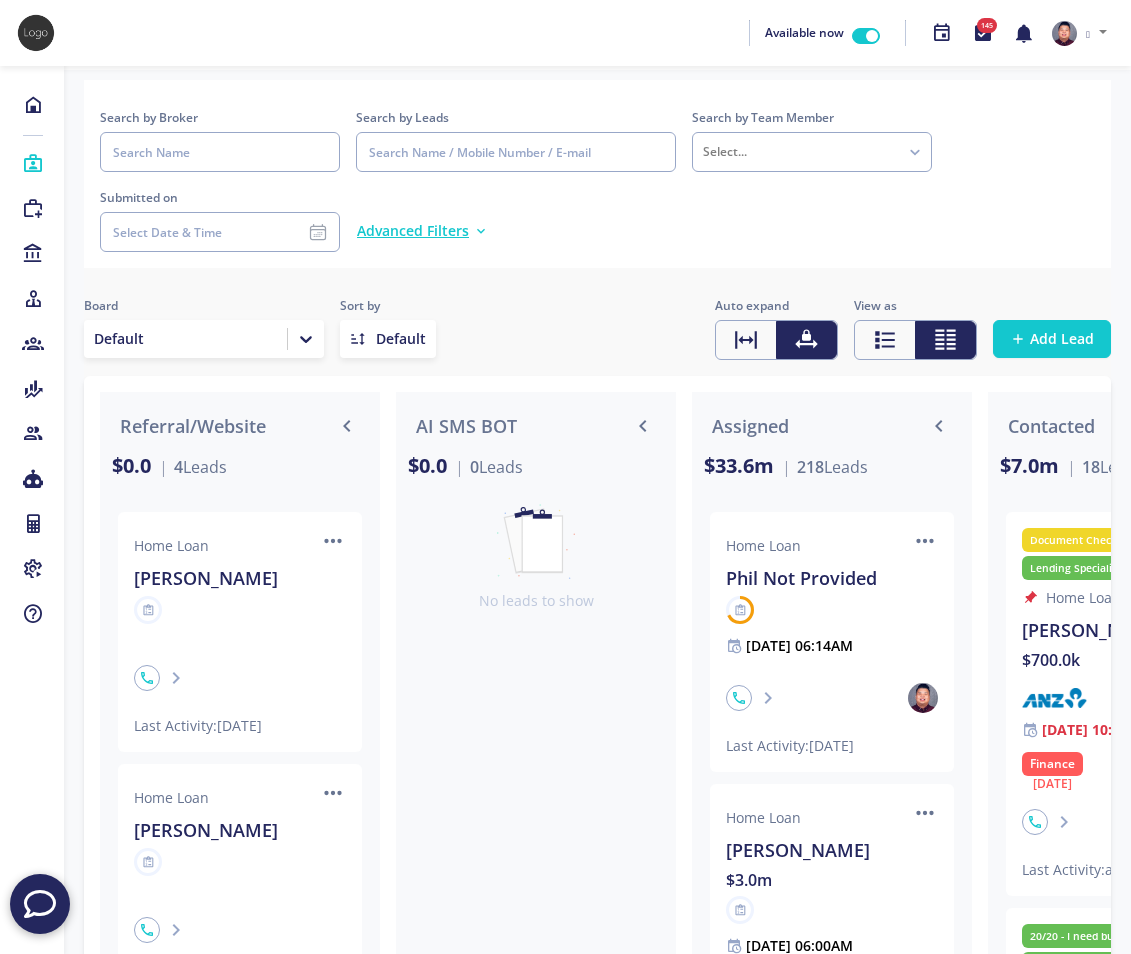 click at bounding box center (185, 339) 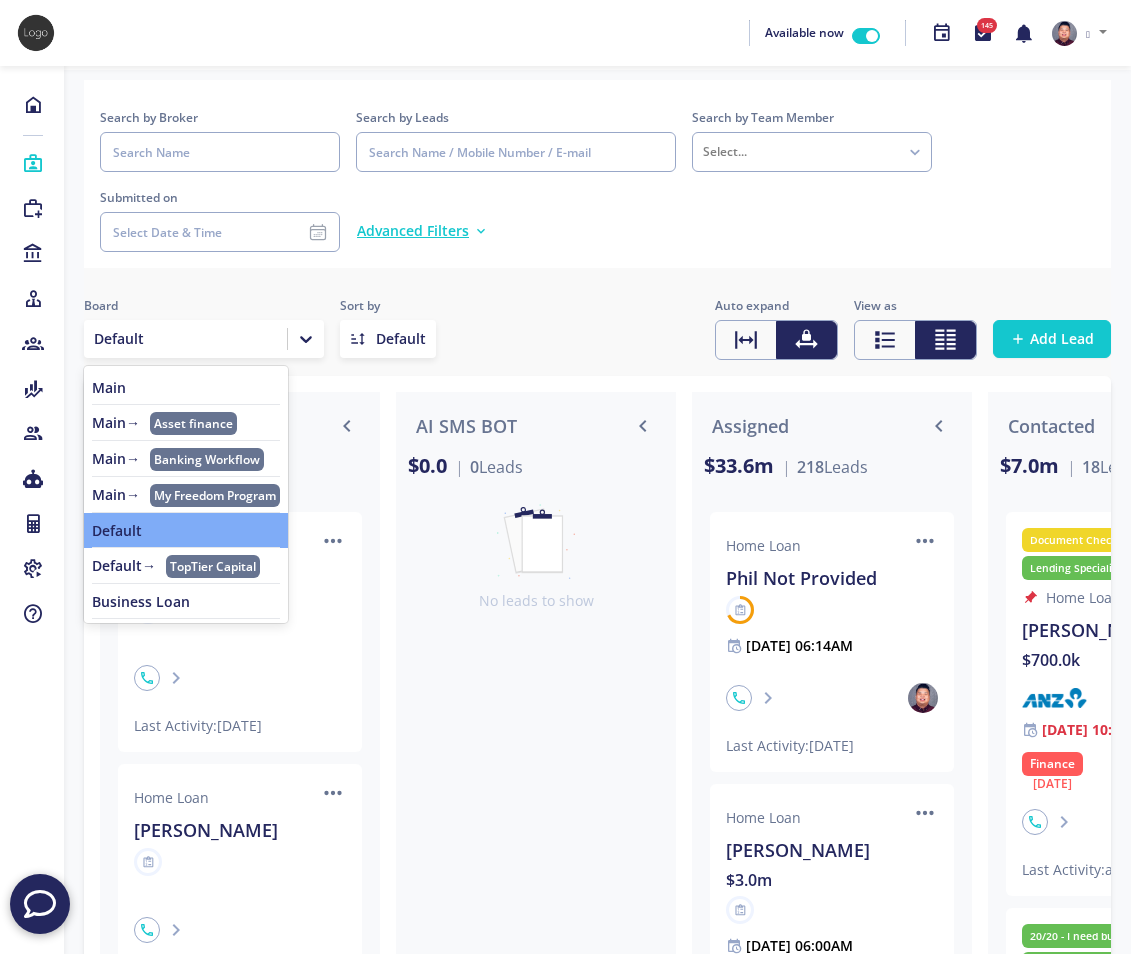 click on "Main  → Asset finance" at bounding box center [186, 423] 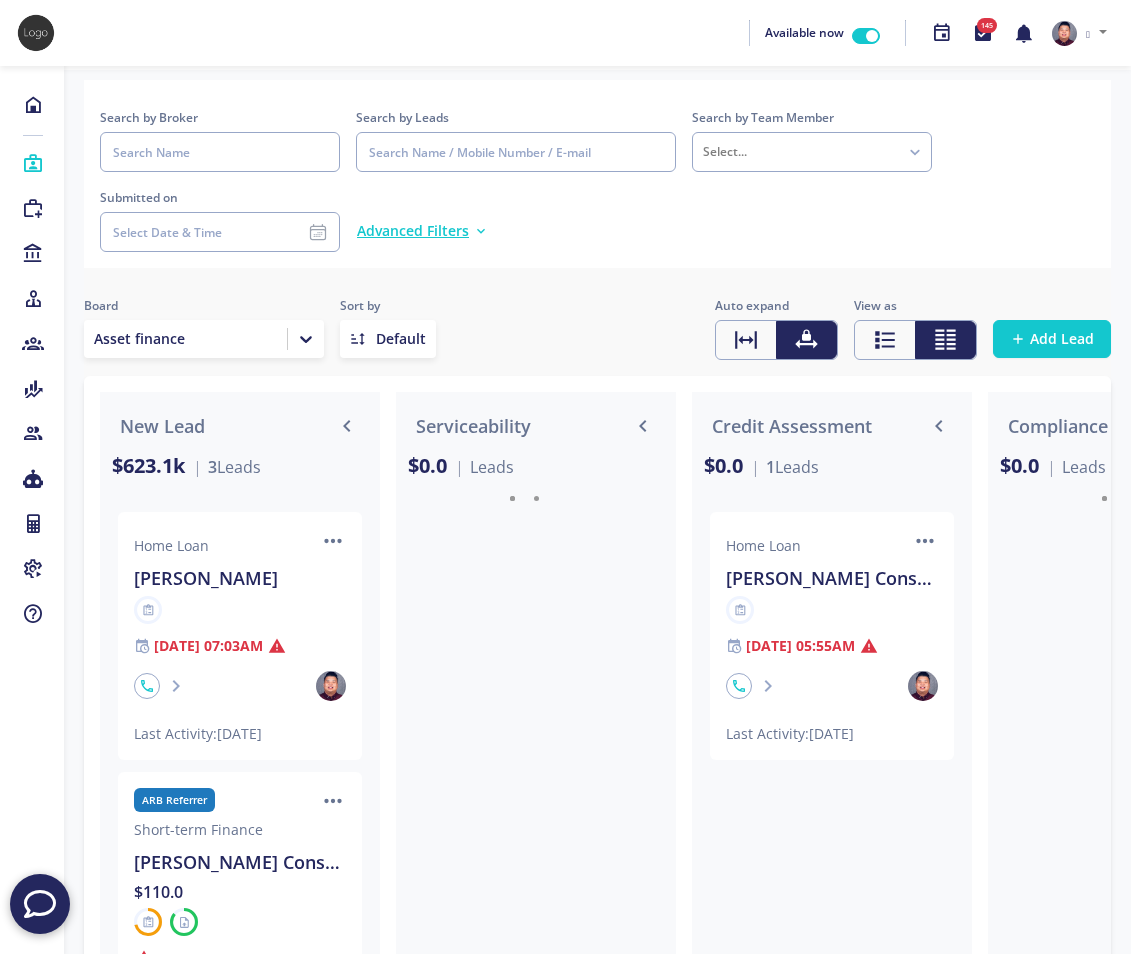 click at bounding box center (185, 339) 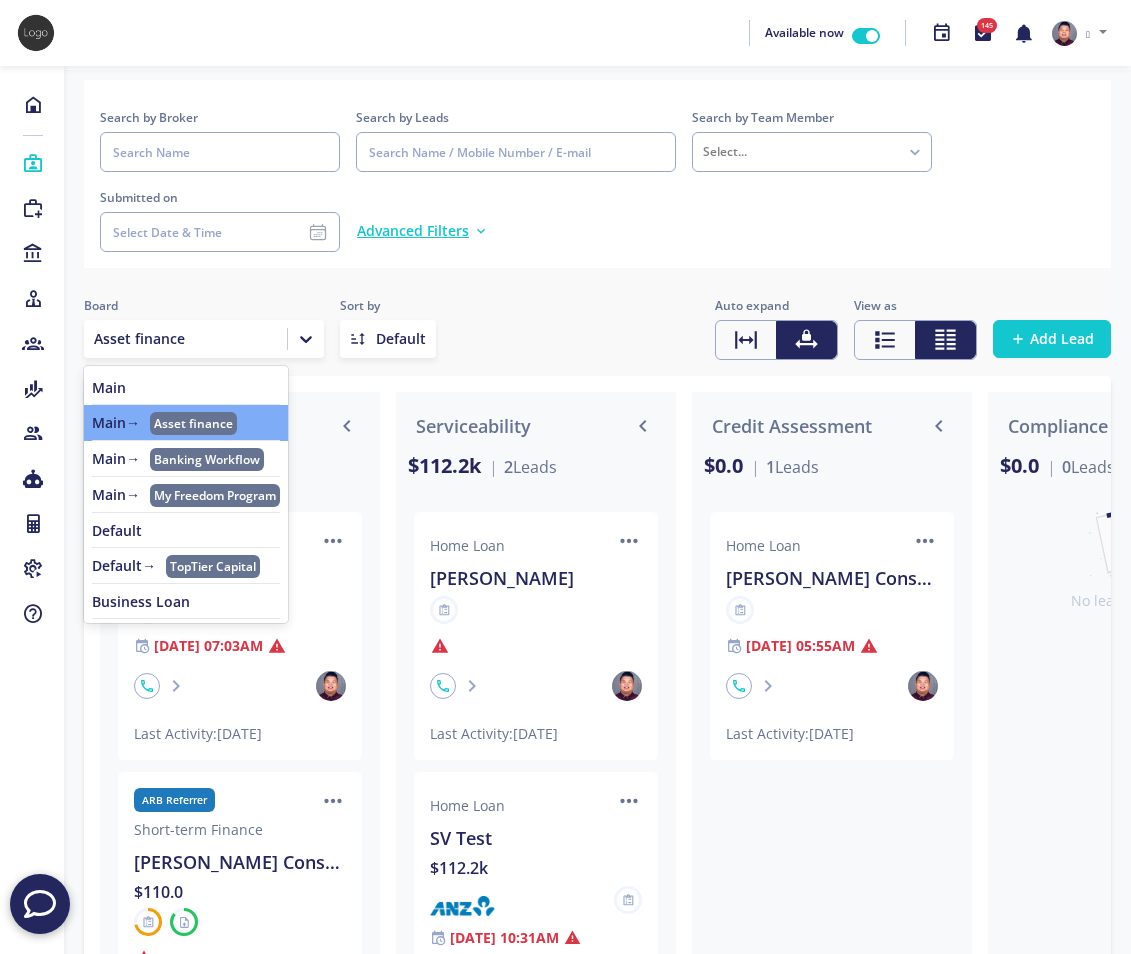 click on "Main" at bounding box center [186, 388] 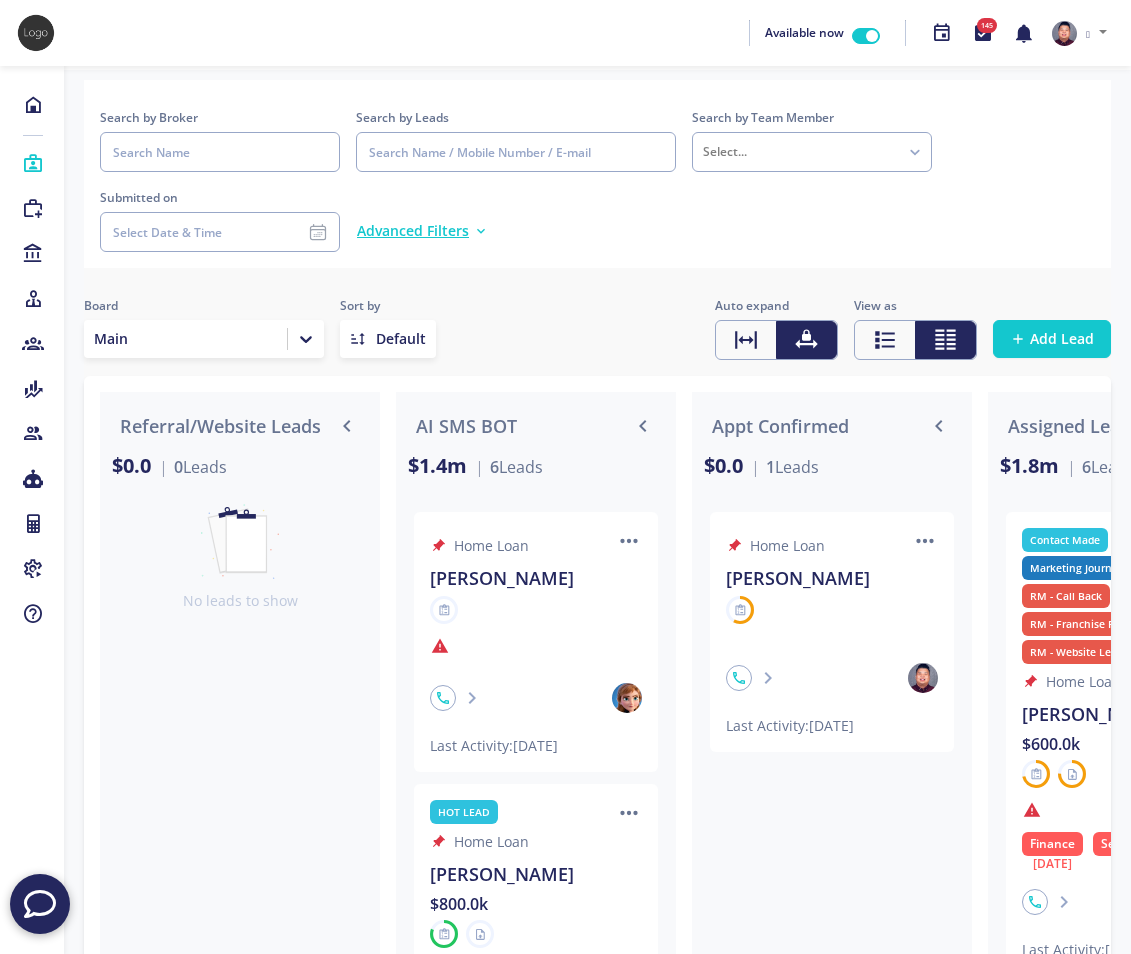 click at bounding box center (185, 339) 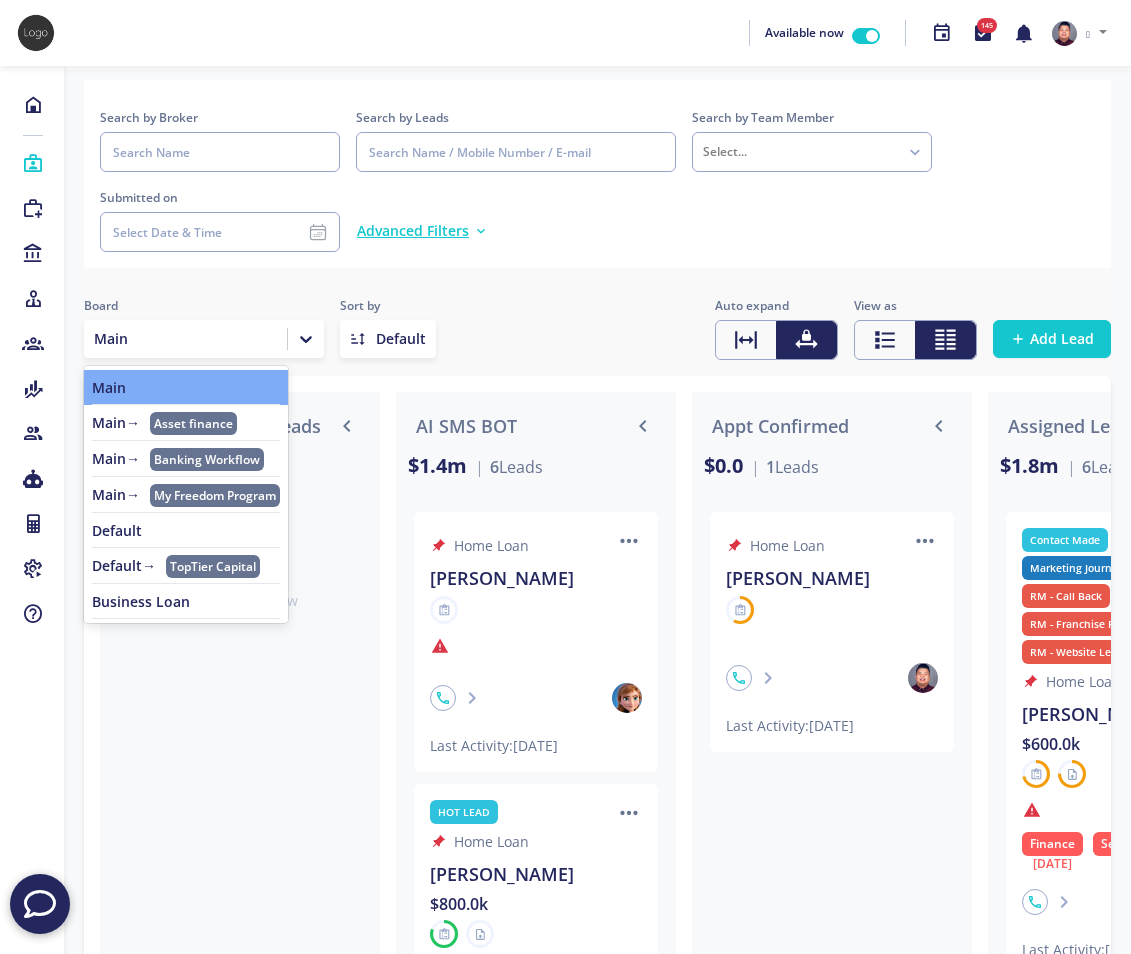 click on "Default" at bounding box center [186, 530] 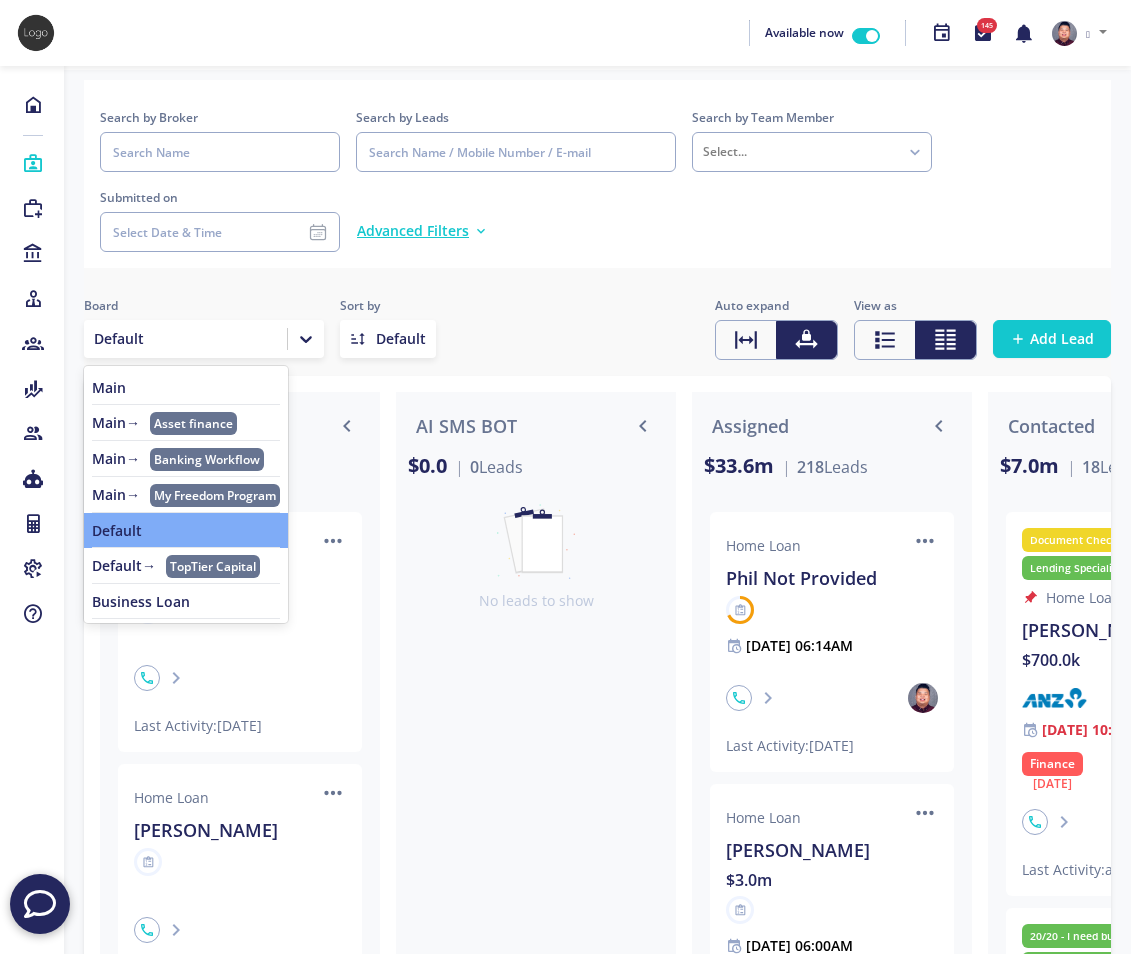 click at bounding box center (185, 339) 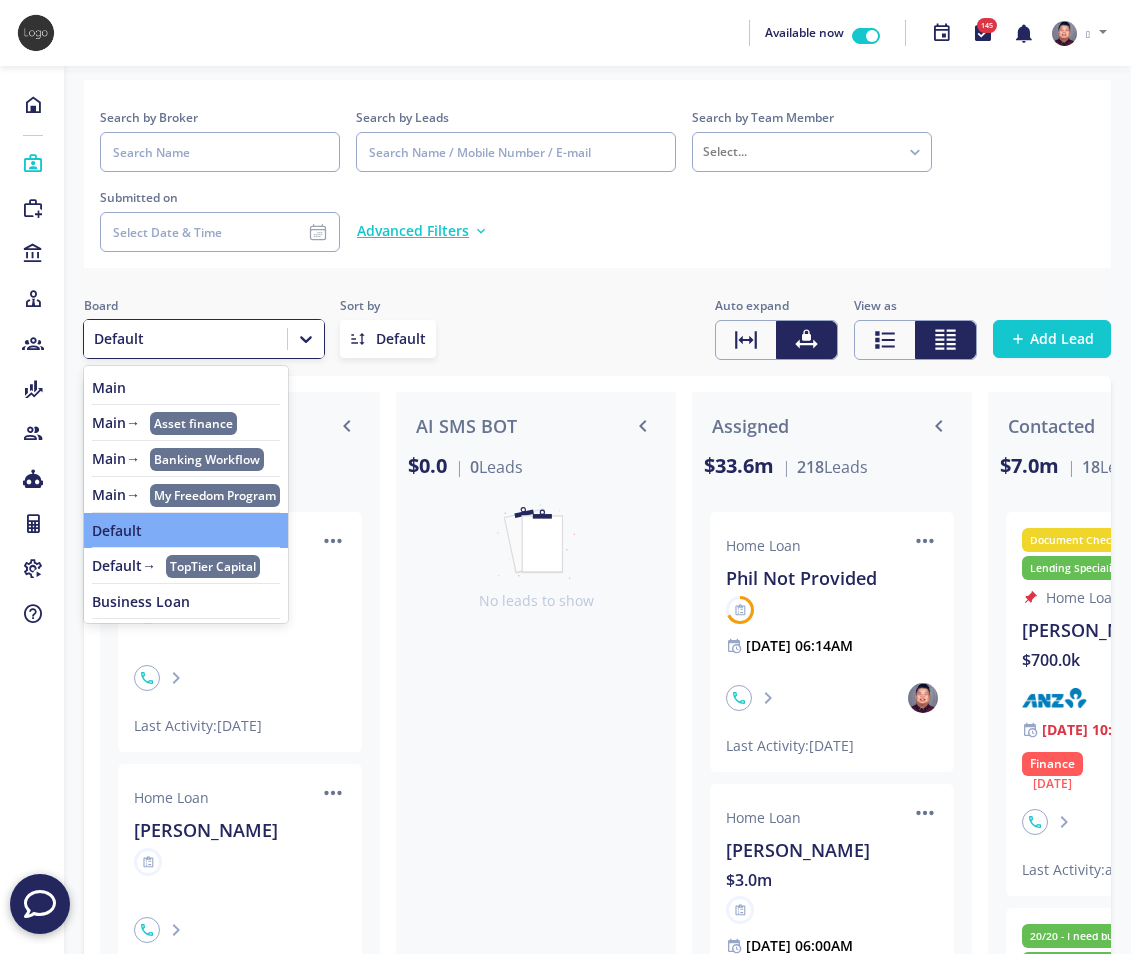 click on "Business Loan" at bounding box center (186, 602) 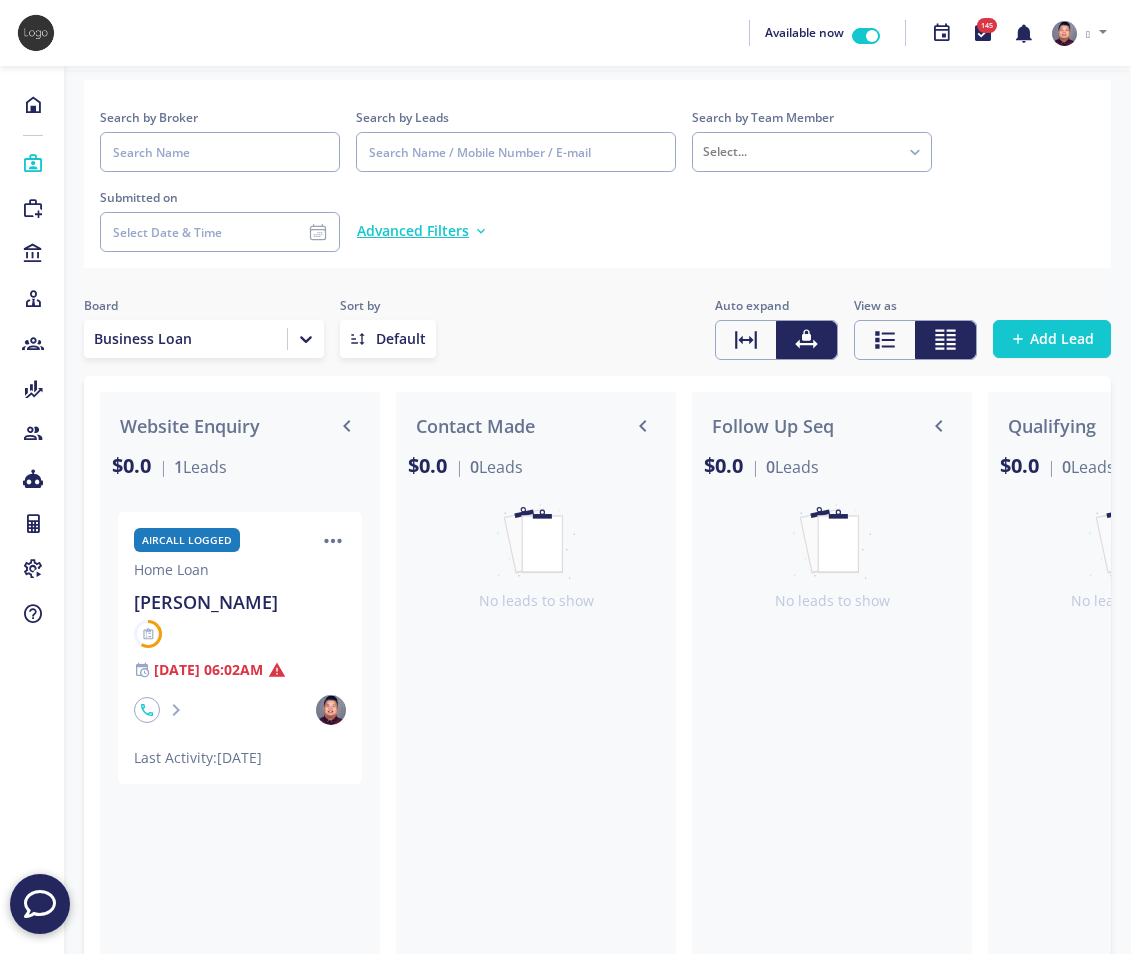 click at bounding box center [40, 904] 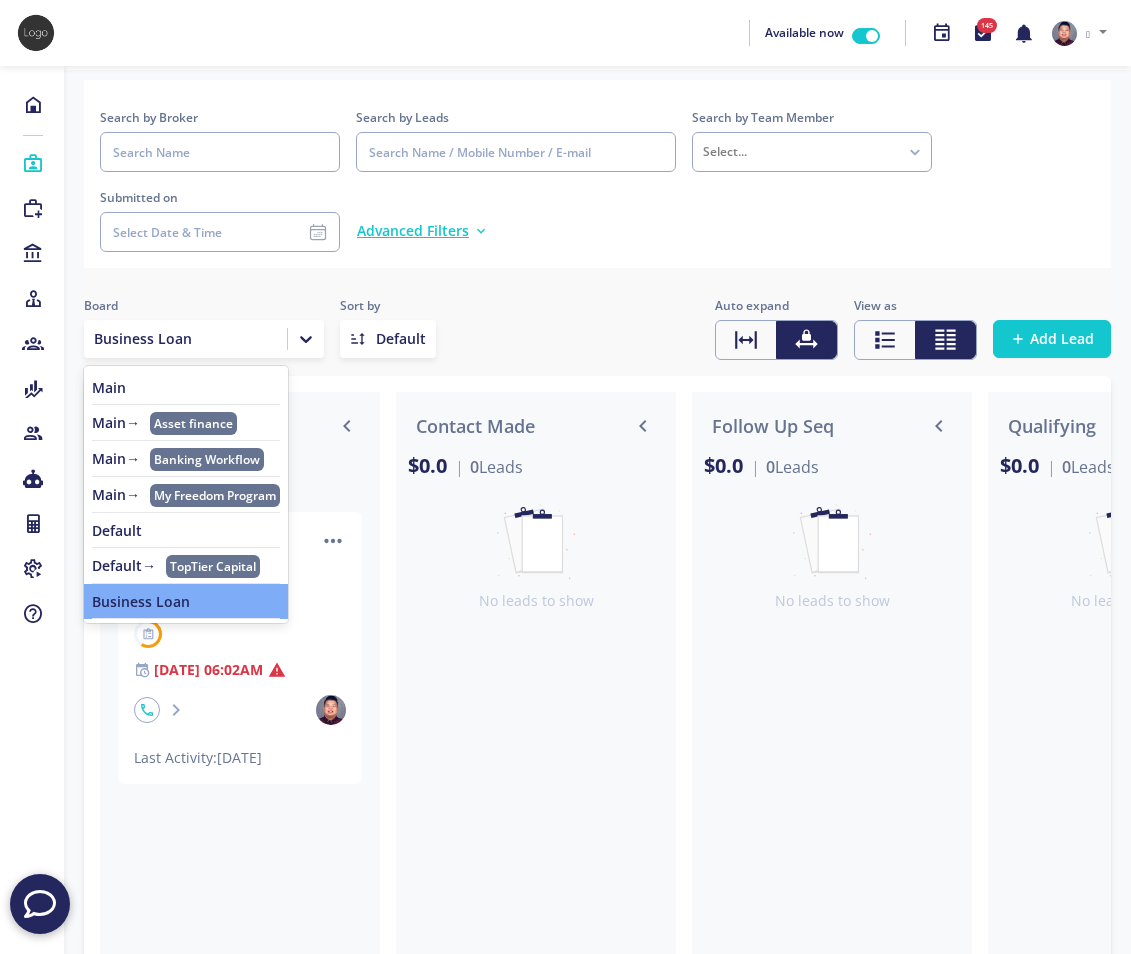 click on "Main" at bounding box center (186, 387) 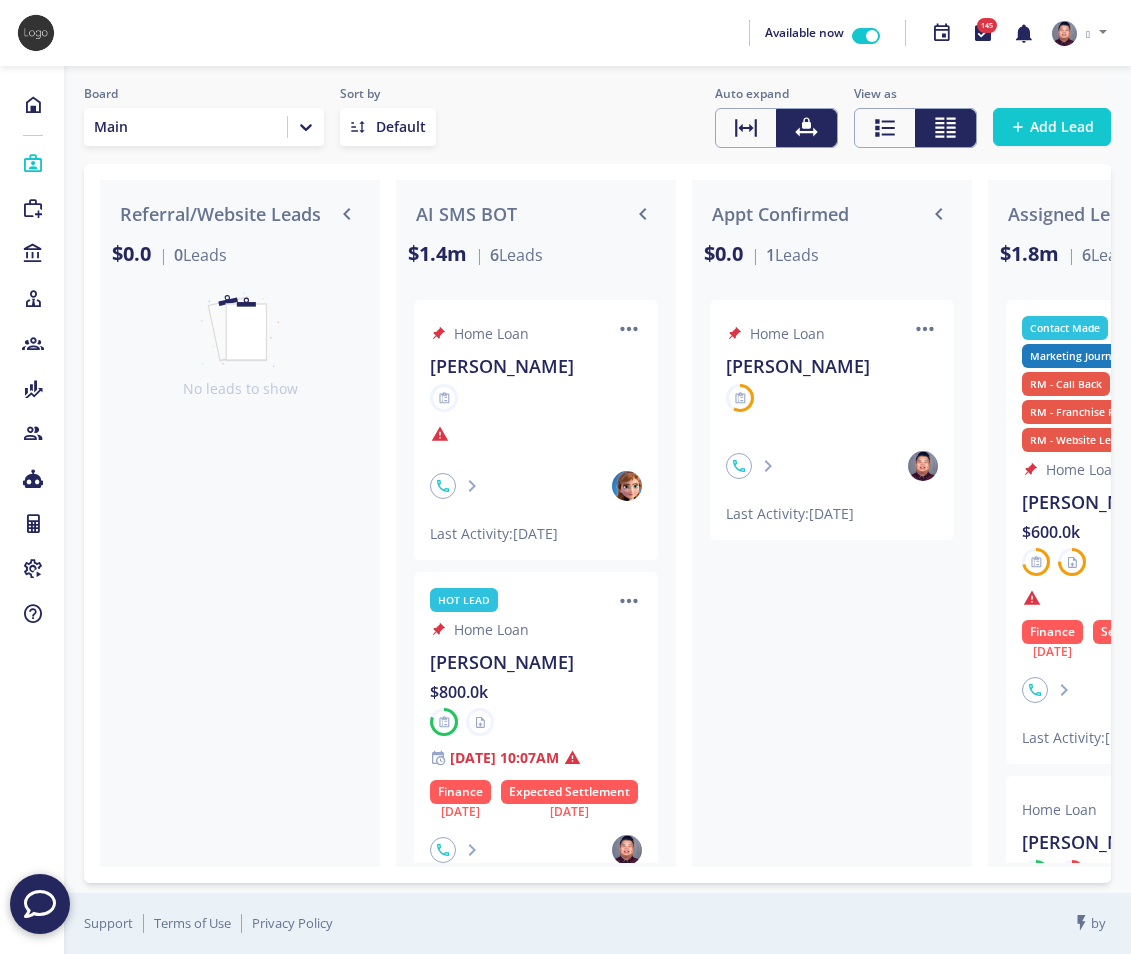 scroll, scrollTop: 227, scrollLeft: 0, axis: vertical 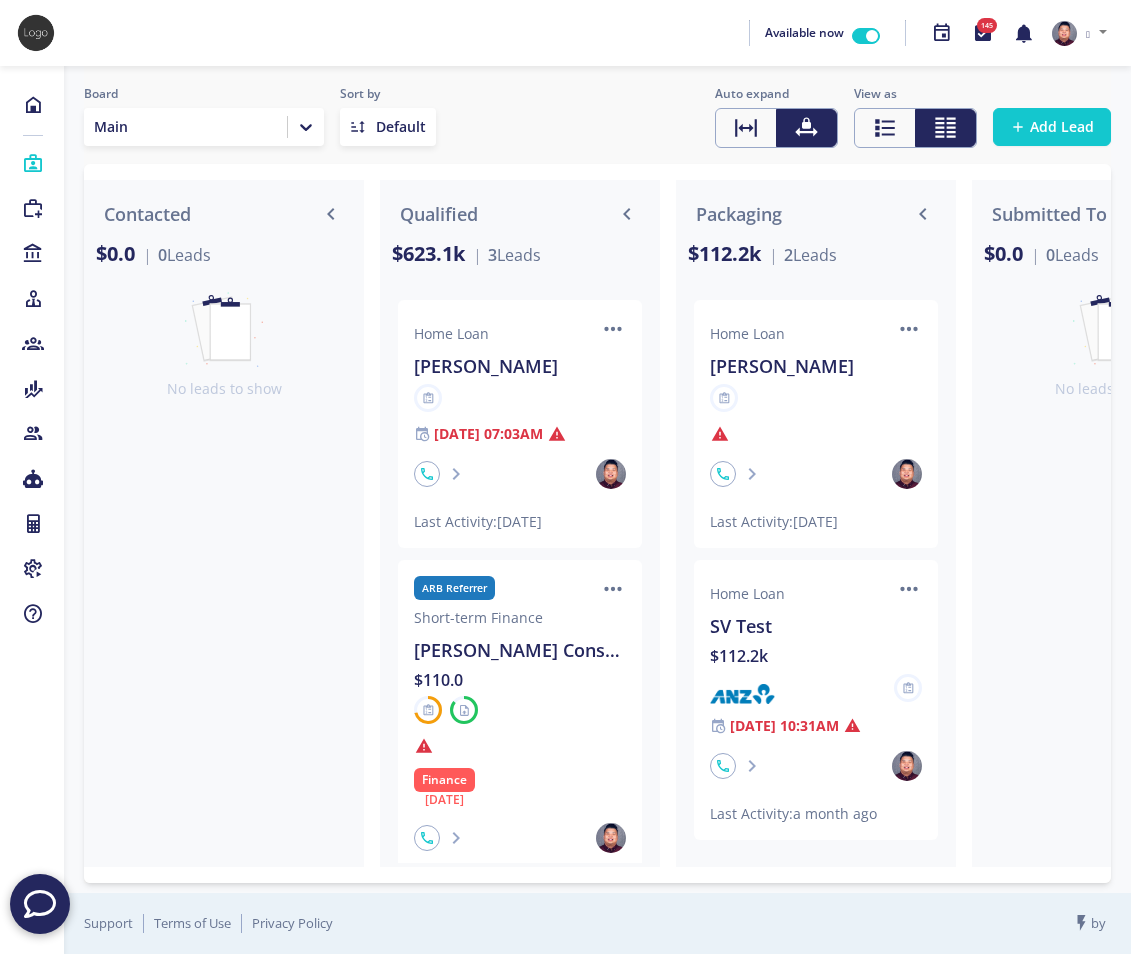 click at bounding box center [40, 904] 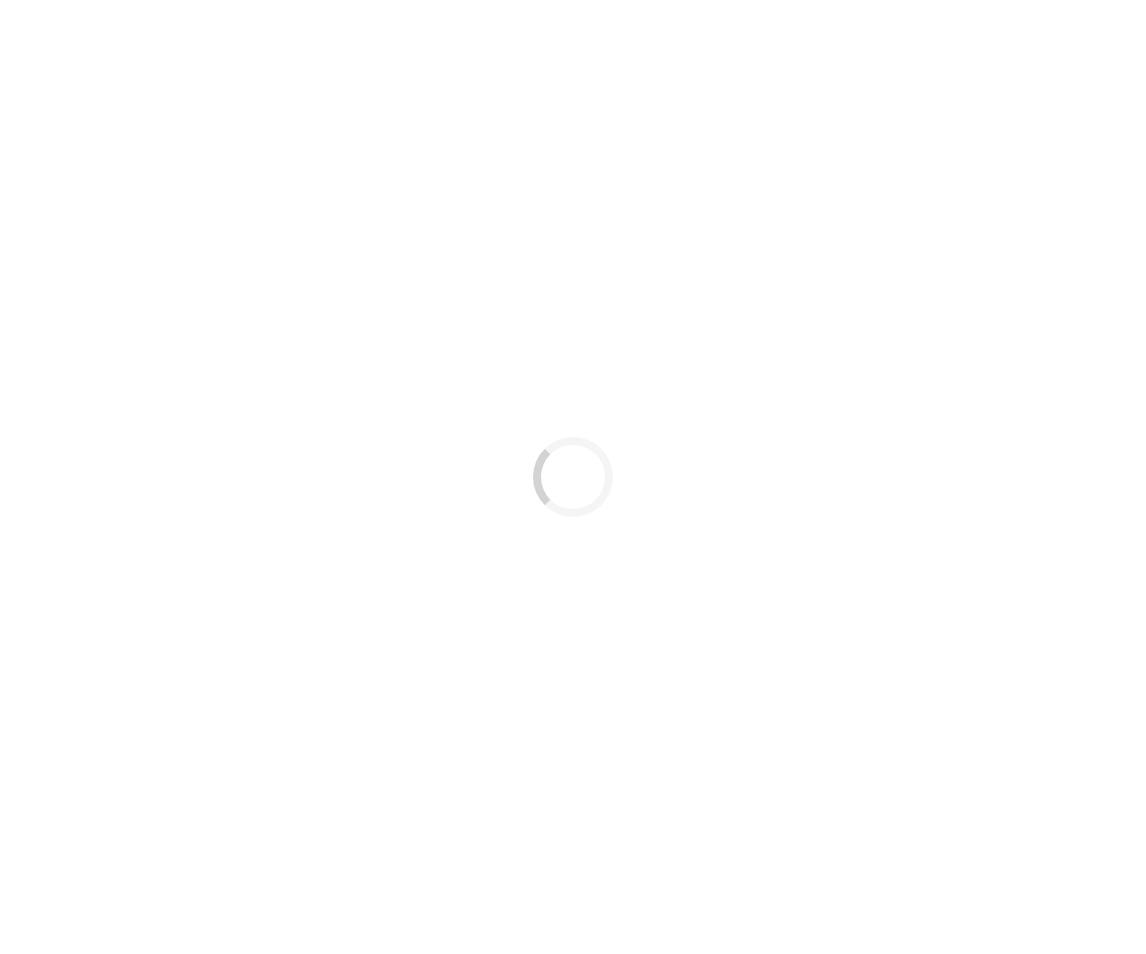 scroll, scrollTop: 0, scrollLeft: 0, axis: both 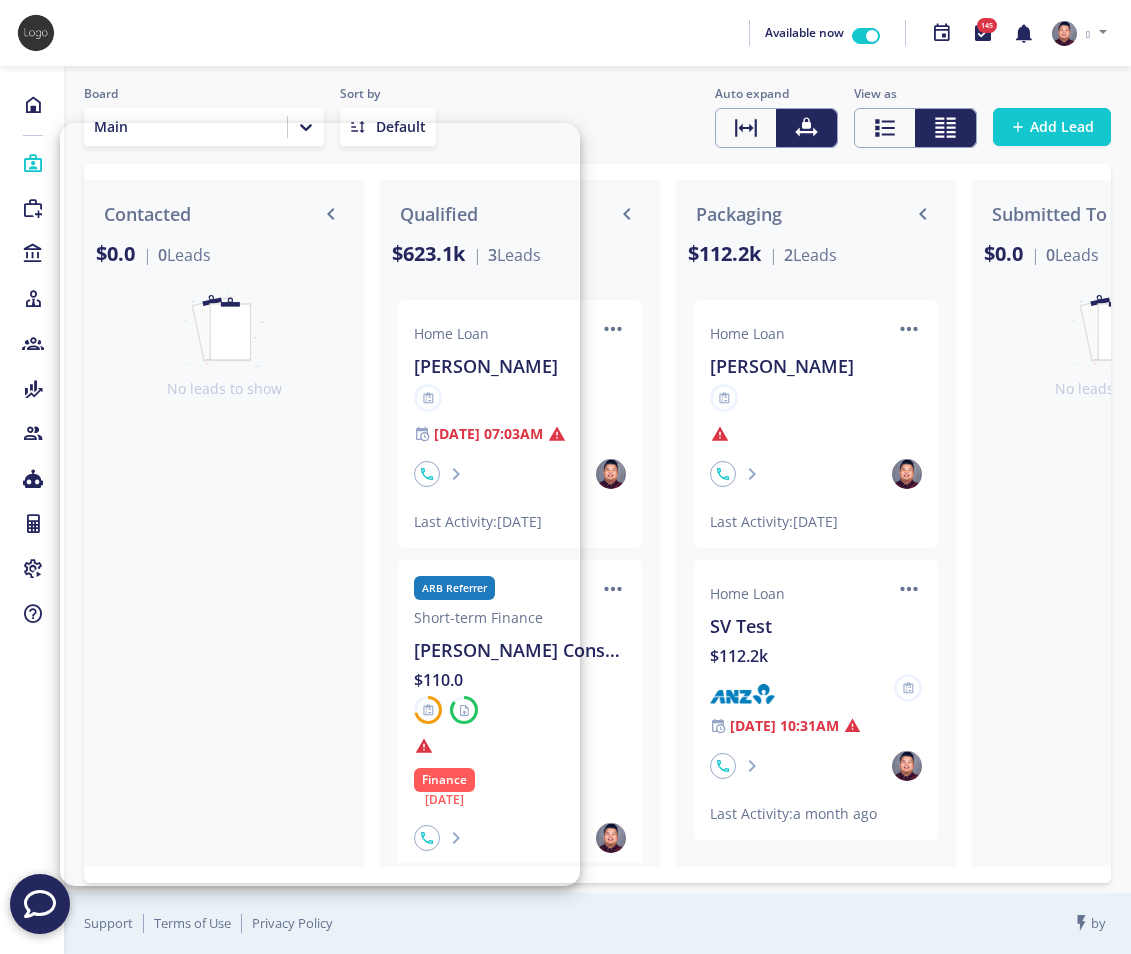 click at bounding box center (1112, 532) 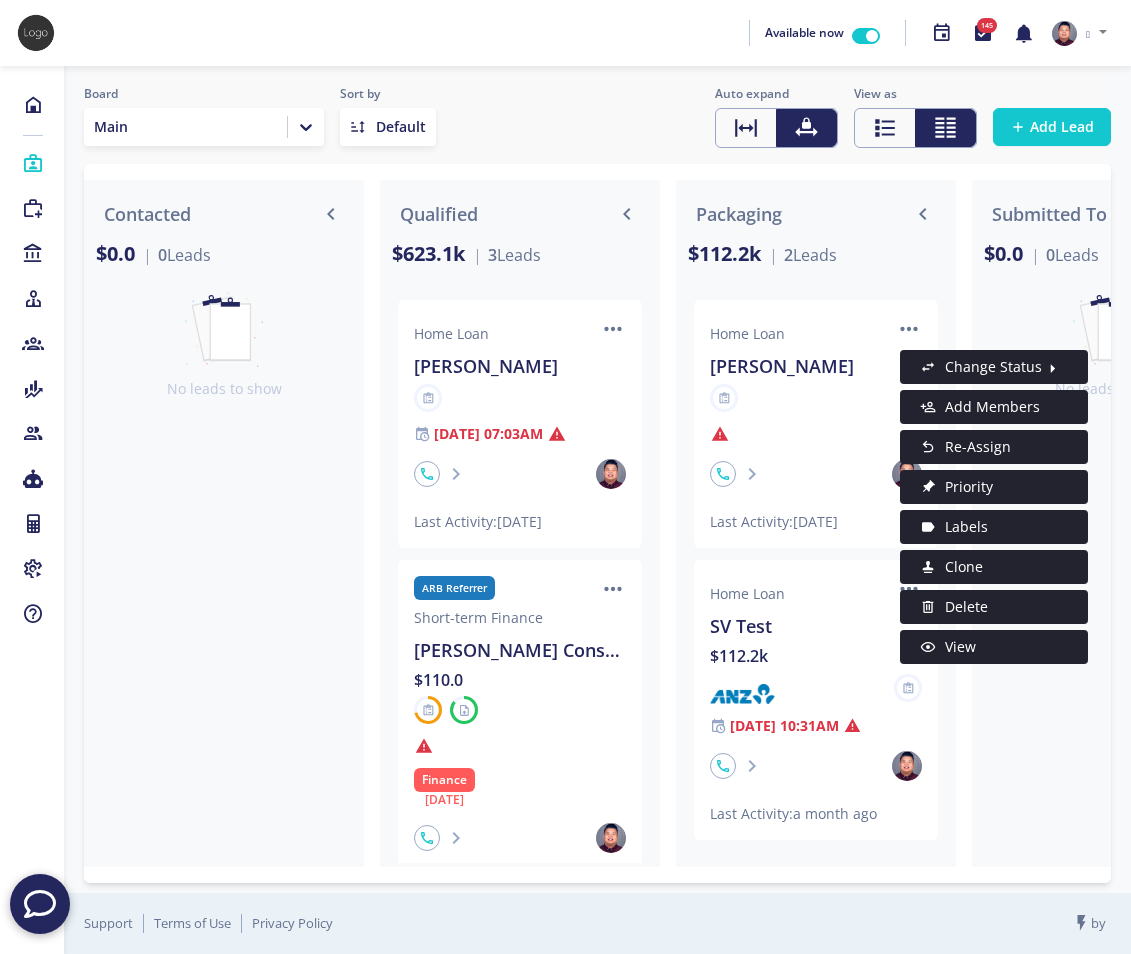 click 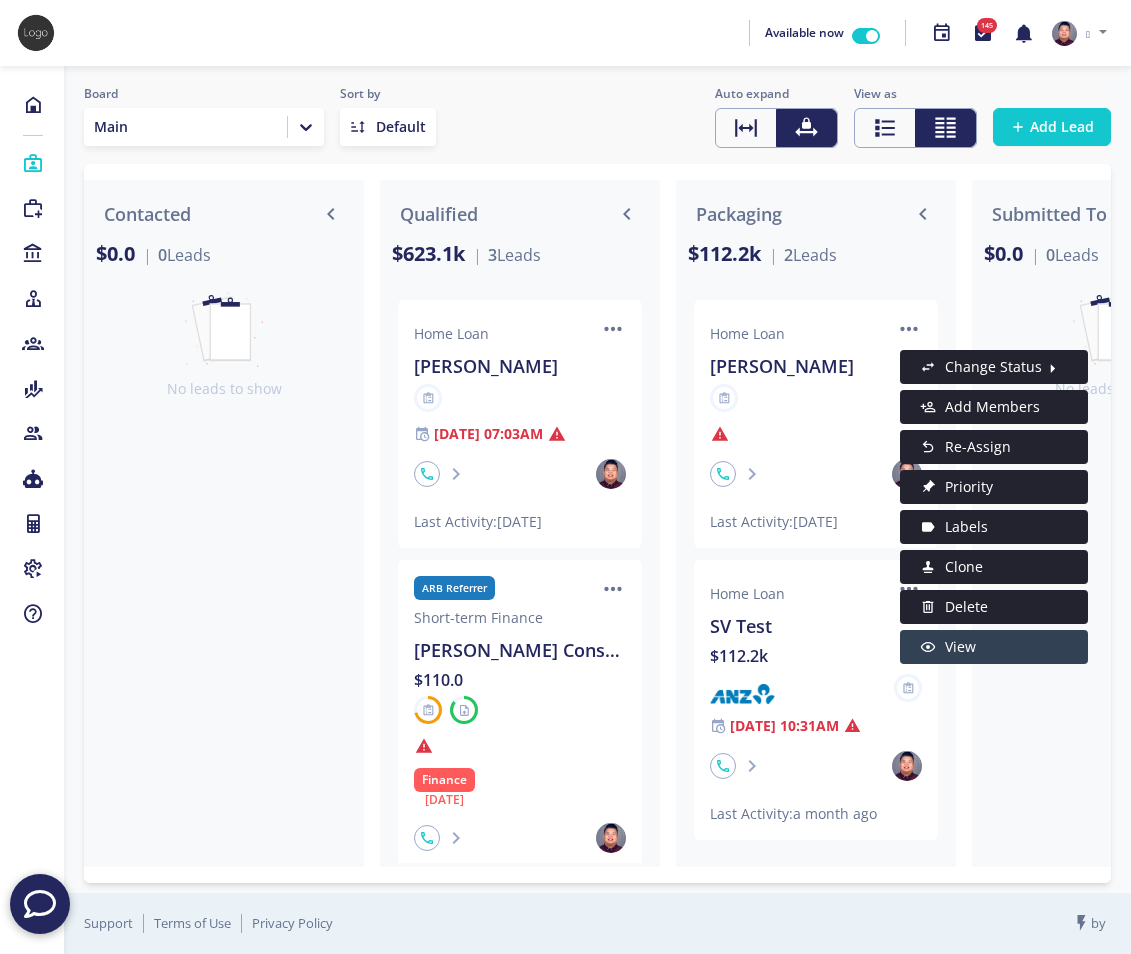 click on "View" 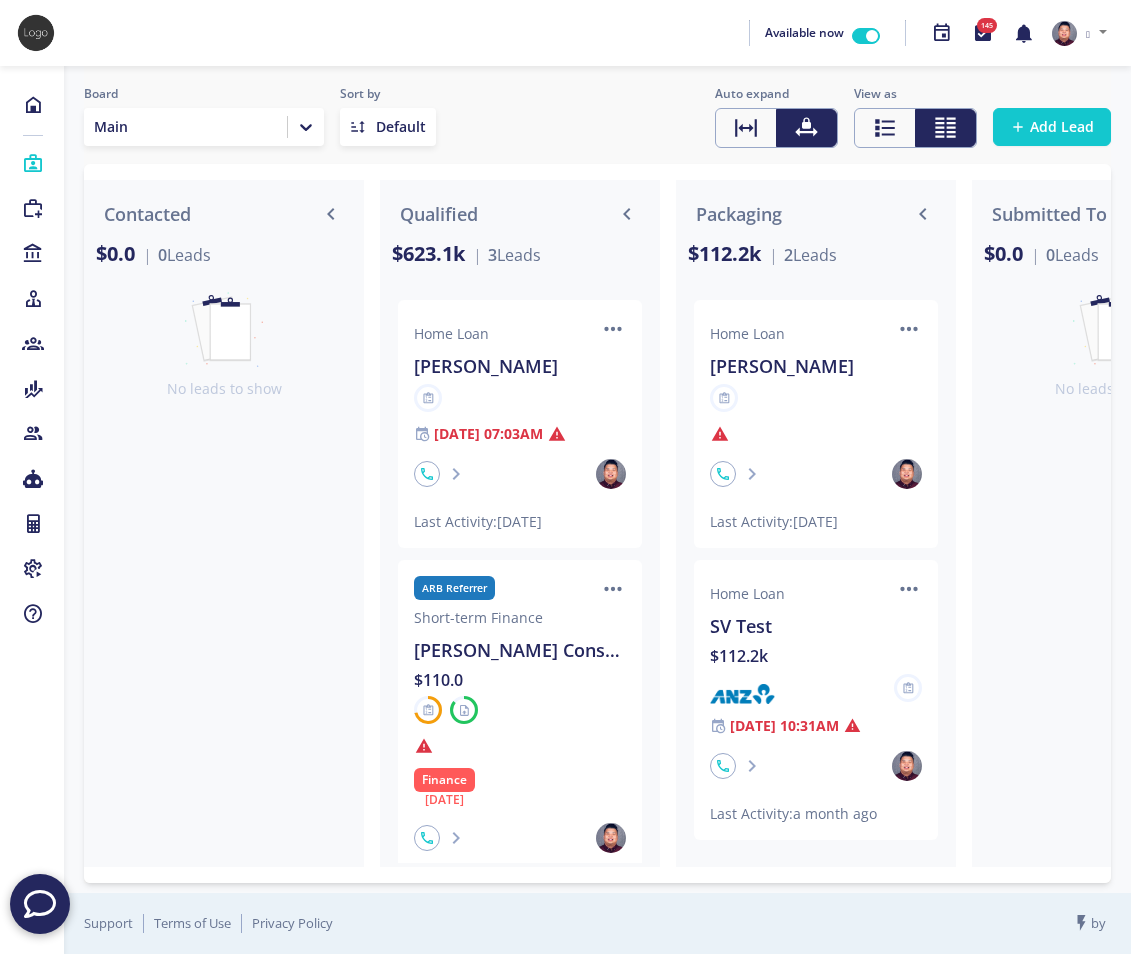 click 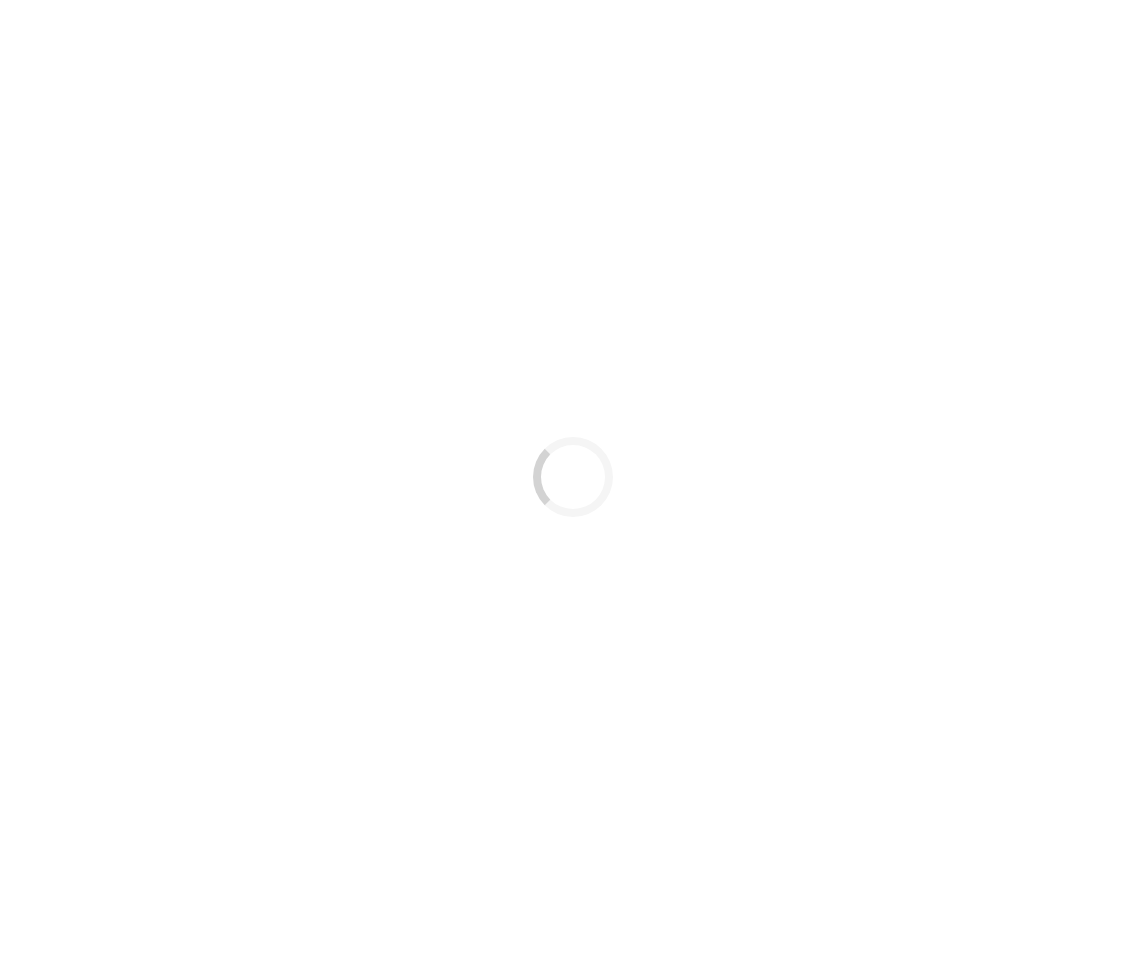 scroll, scrollTop: 0, scrollLeft: 0, axis: both 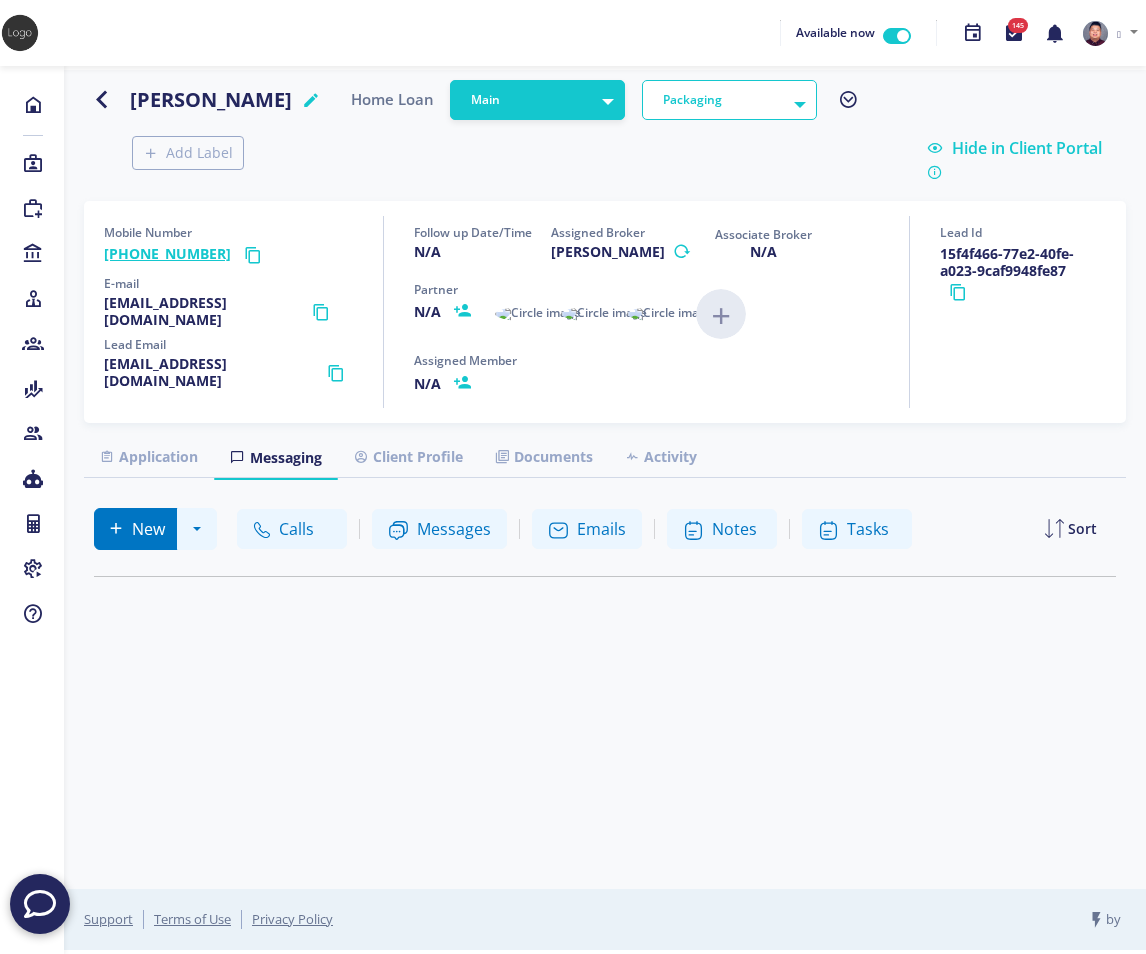 click on "Toggle dropdown" at bounding box center (197, 529) 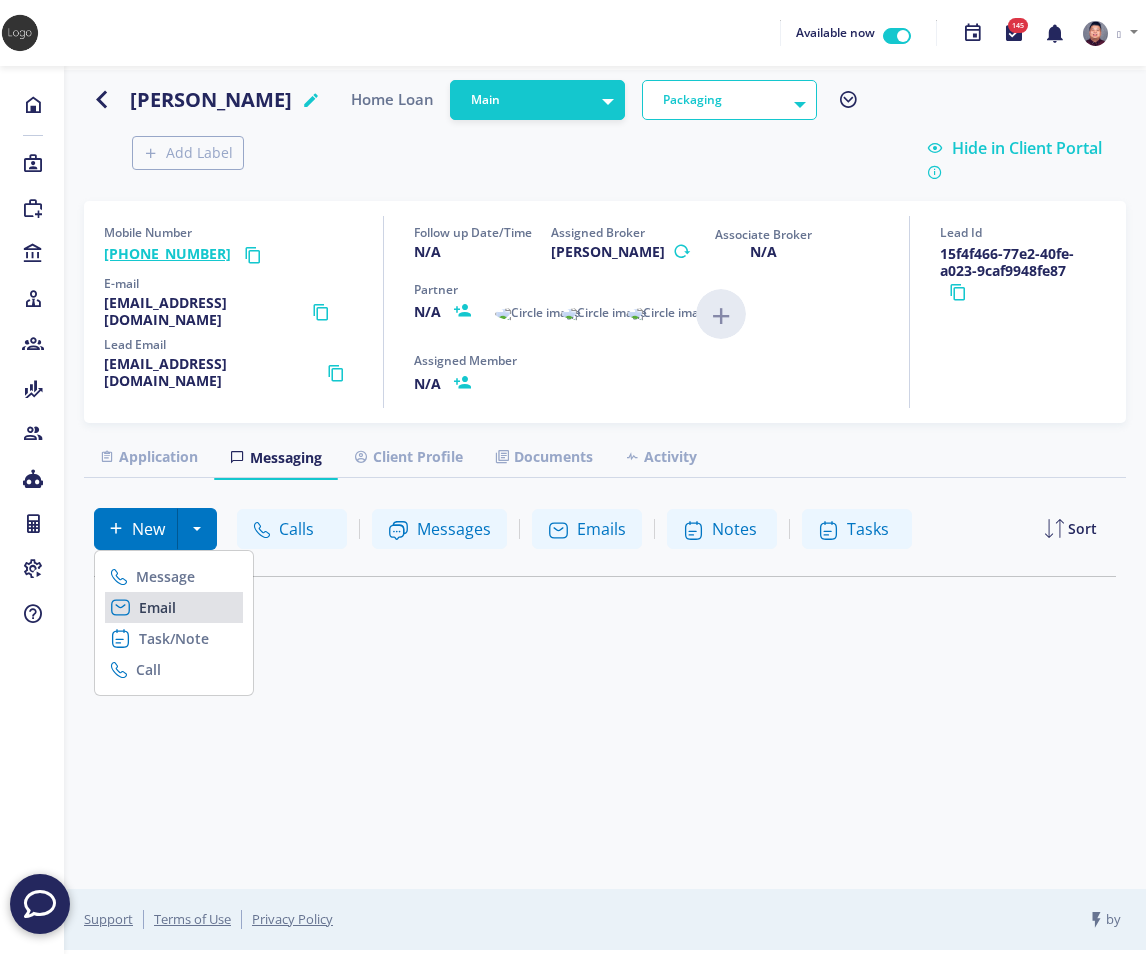 click on "Email" at bounding box center (157, 607) 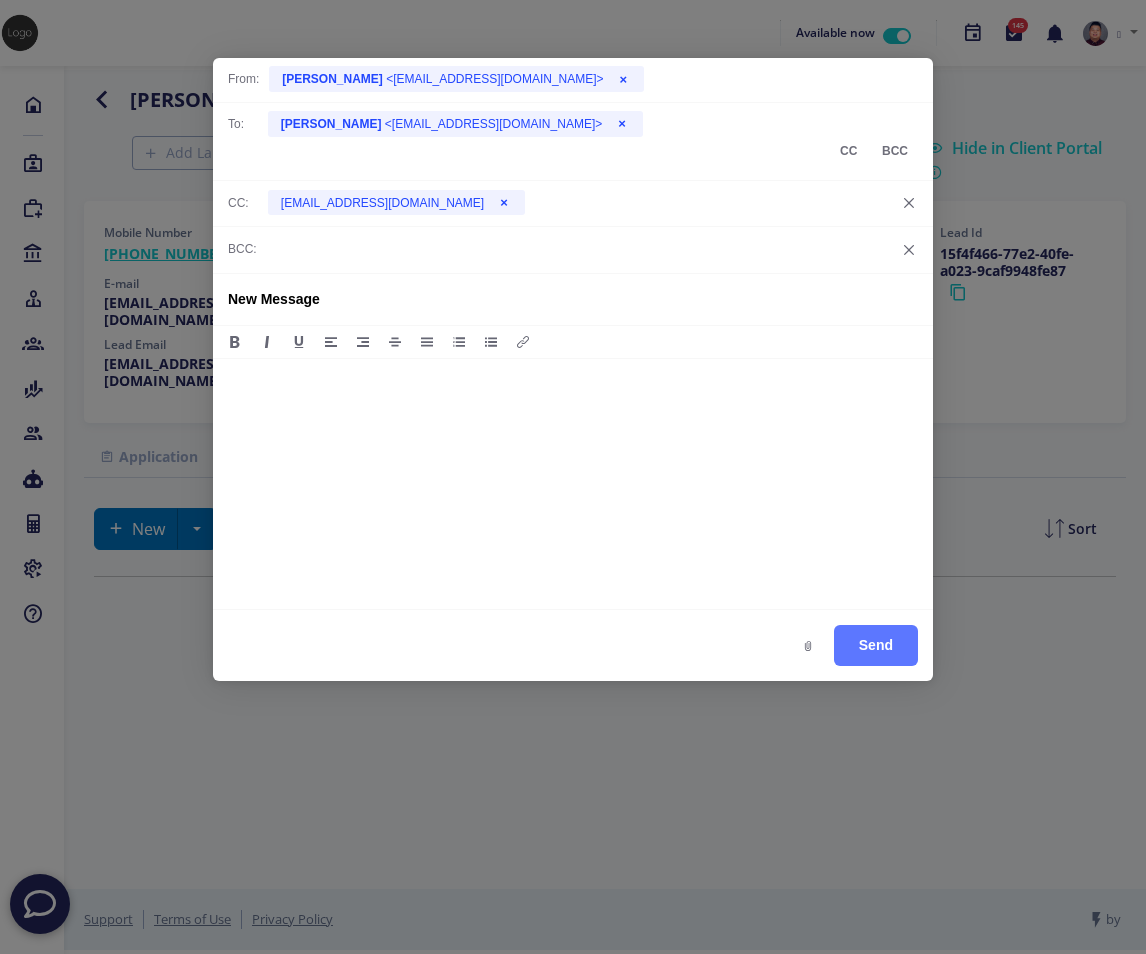 type on "Catch Up Soon - Plans for the Weekend and Some Exciting News to Share!" 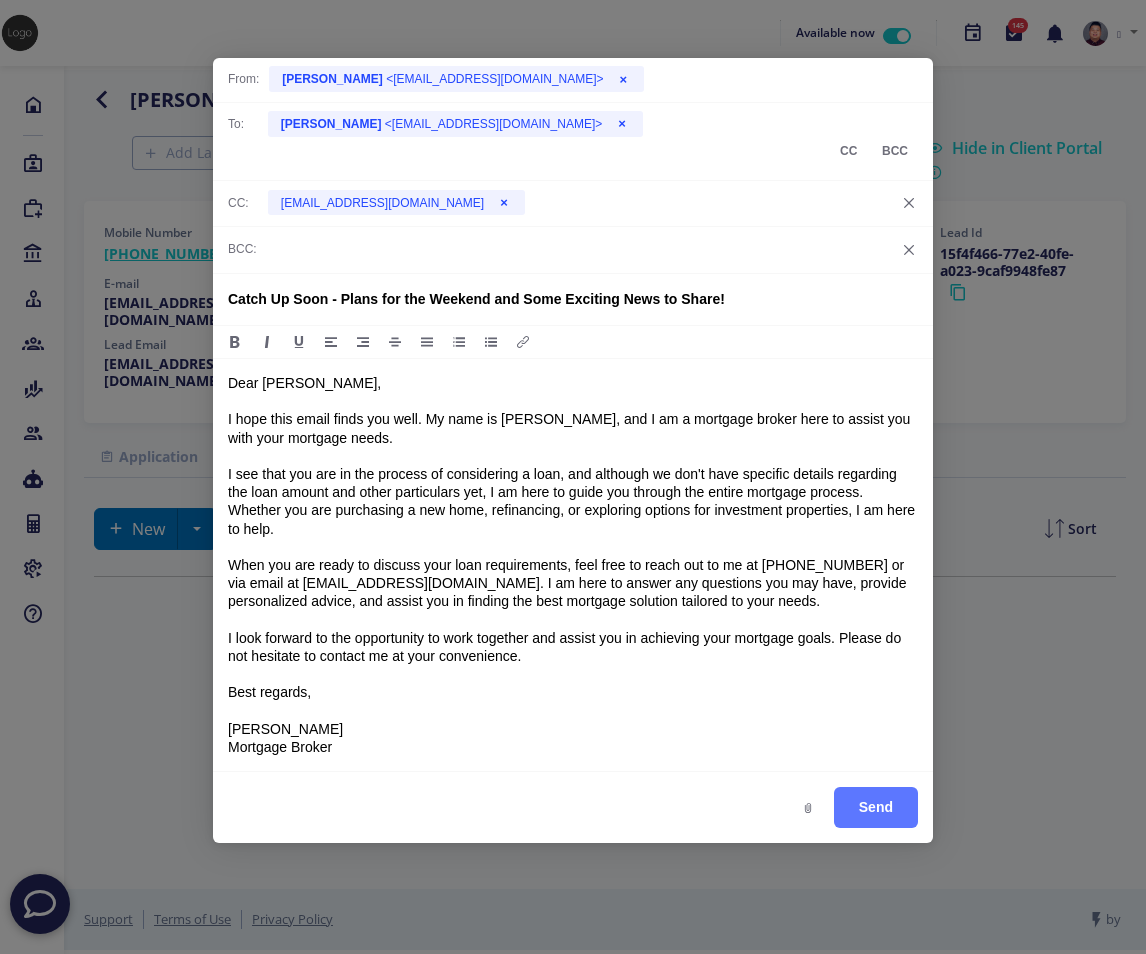 scroll, scrollTop: 0, scrollLeft: 0, axis: both 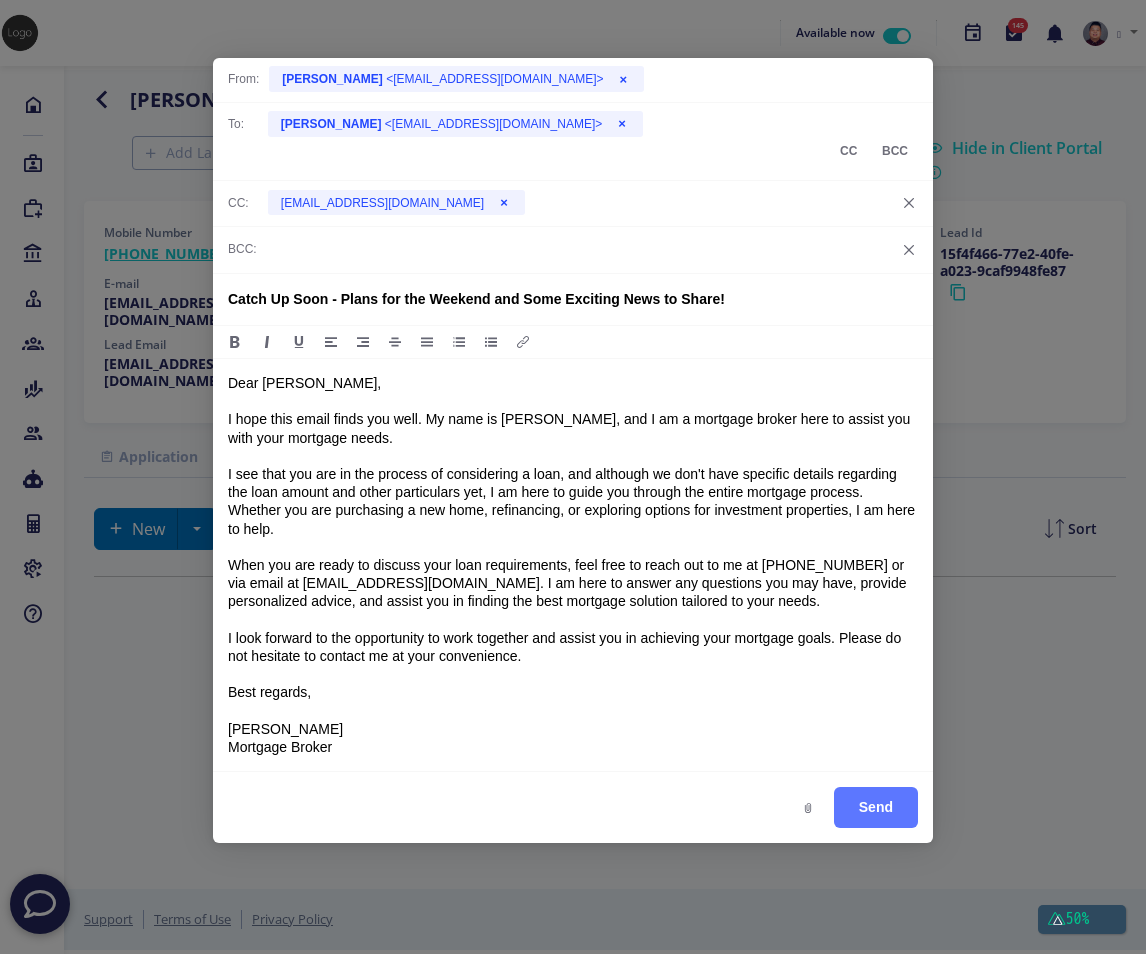 click at bounding box center [573, 477] 